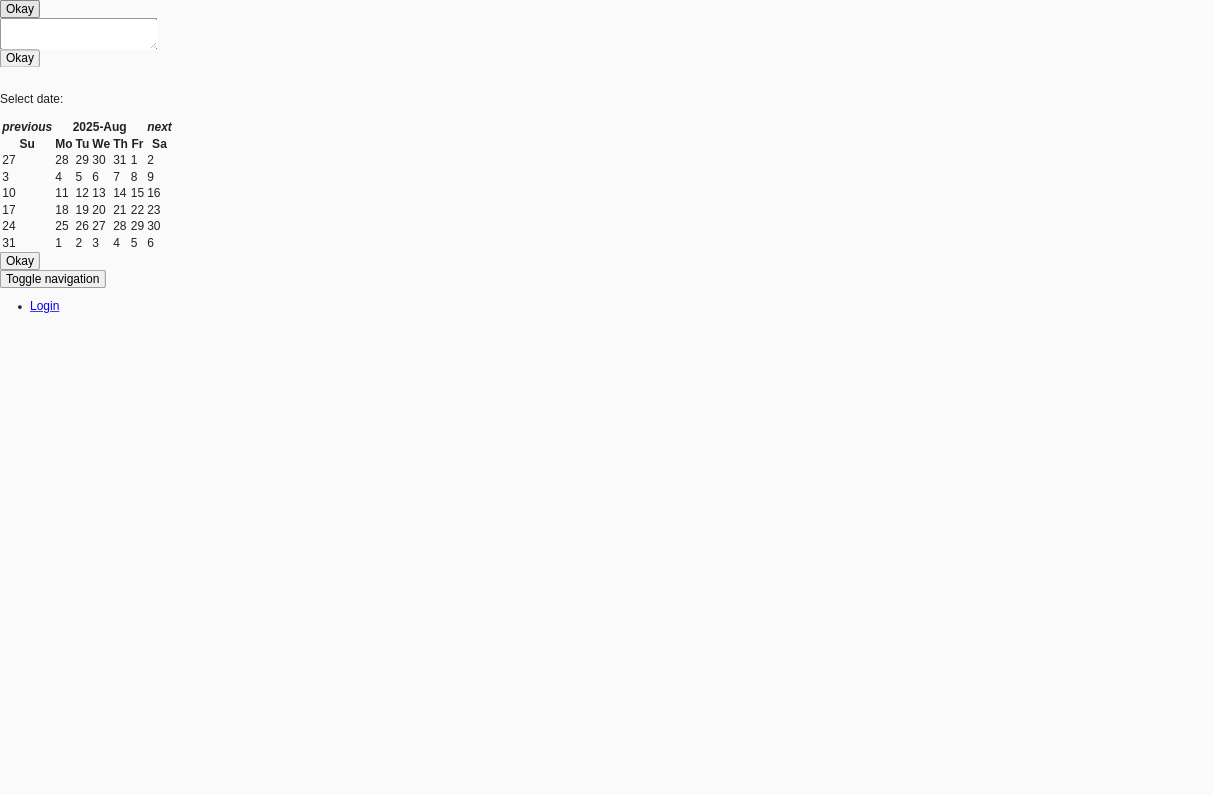 scroll, scrollTop: 0, scrollLeft: 0, axis: both 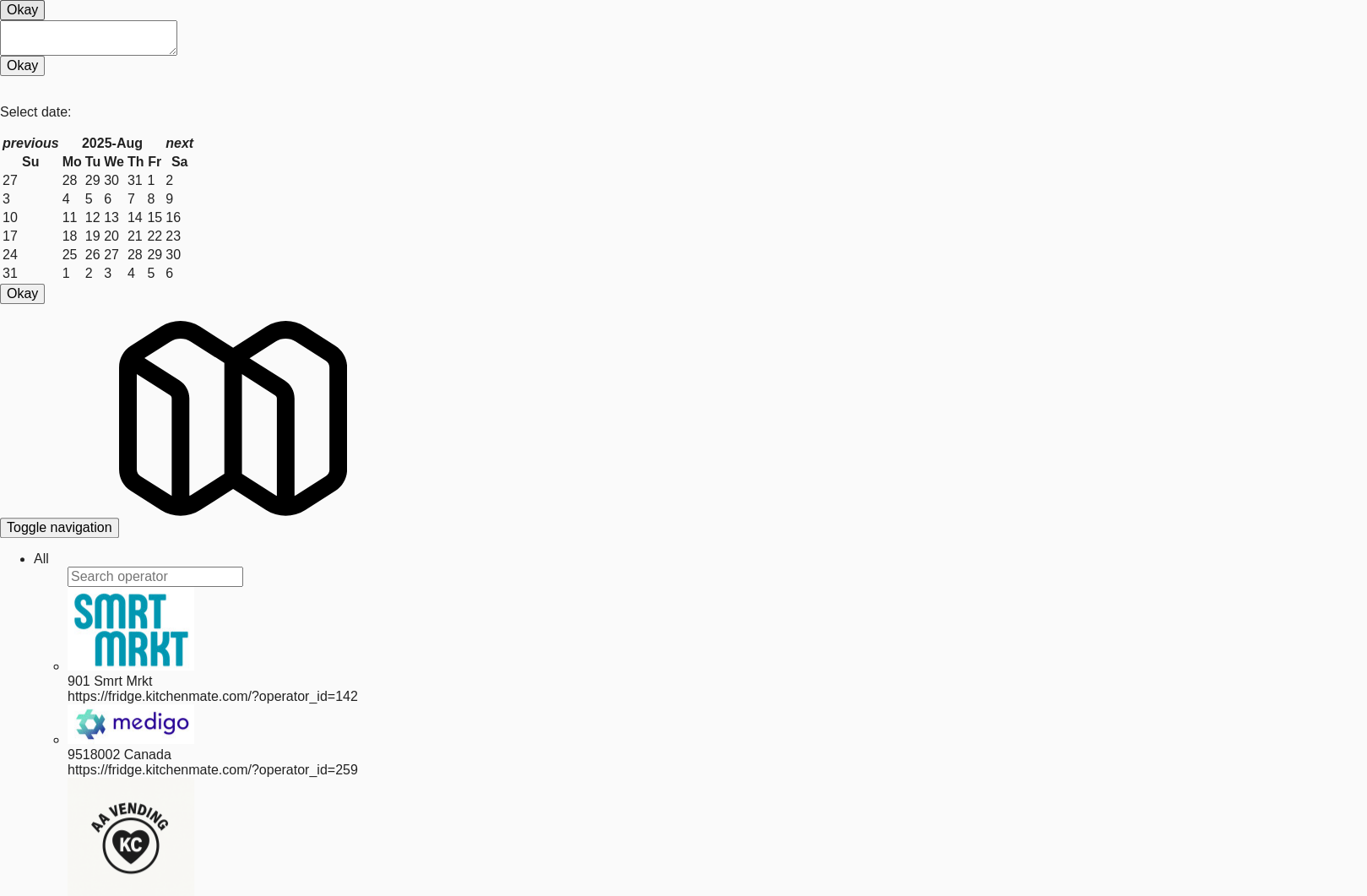 click on "Production" at bounding box center (66, 27786) 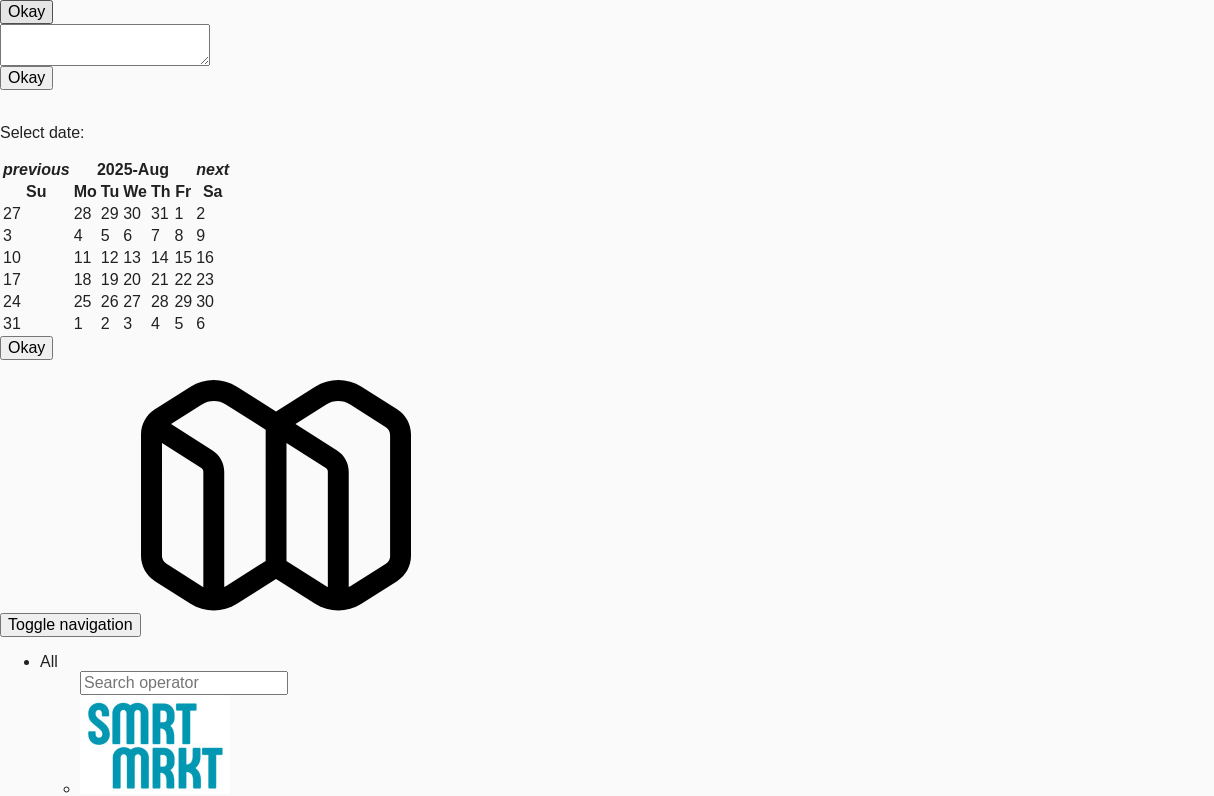 click on "Inventory Plans" at bounding box center [135, 32957] 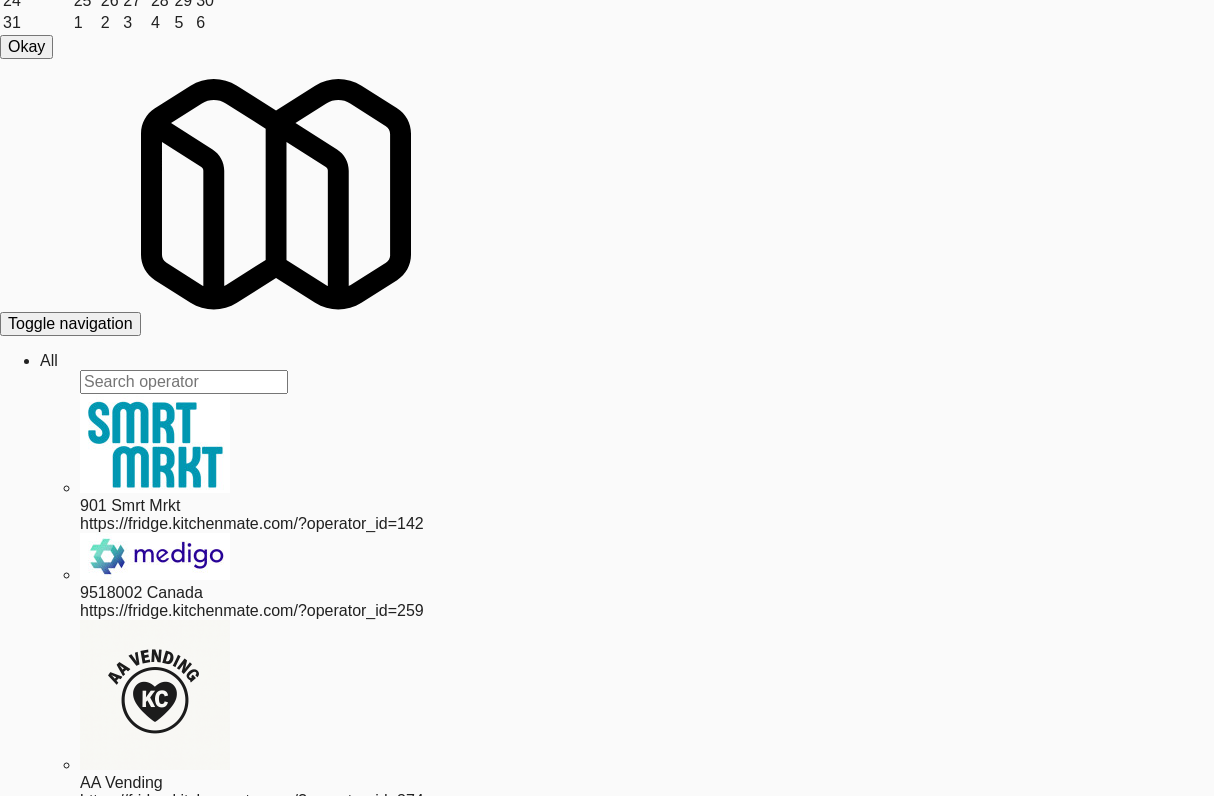 scroll, scrollTop: 272, scrollLeft: 0, axis: vertical 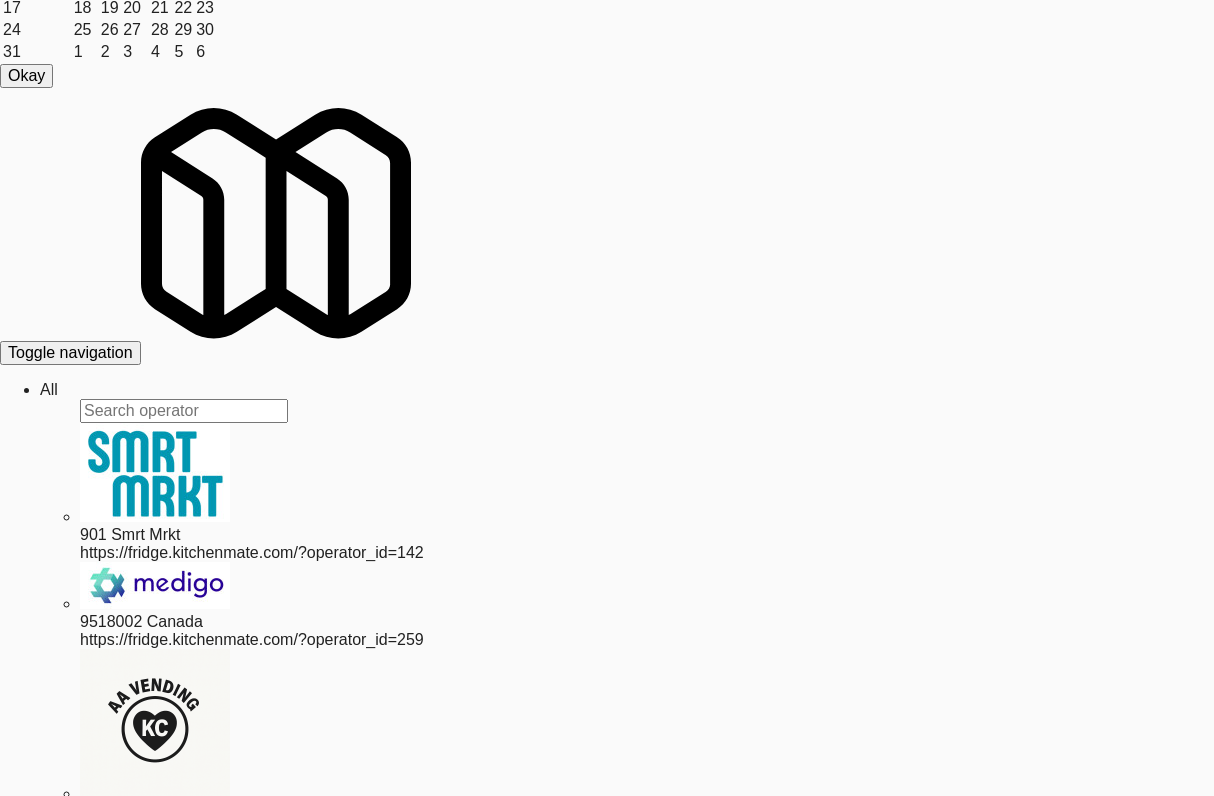 type 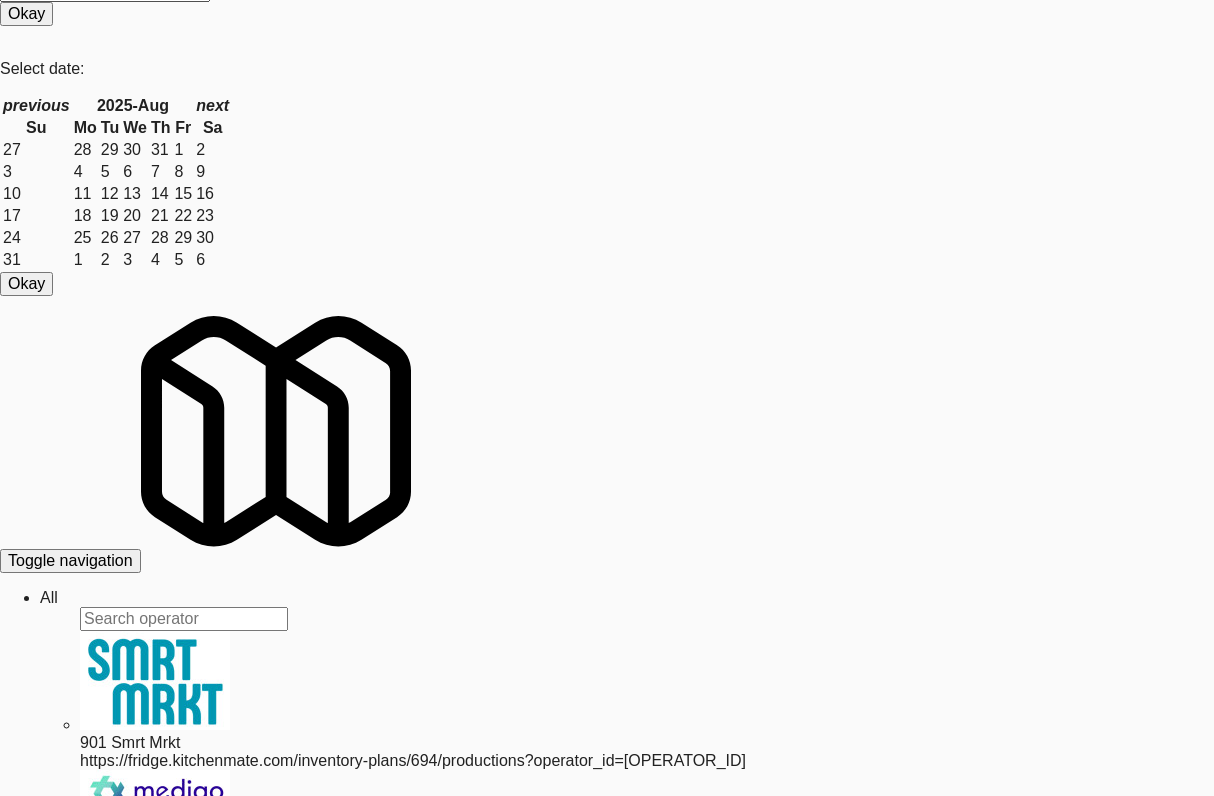 scroll, scrollTop: 0, scrollLeft: 0, axis: both 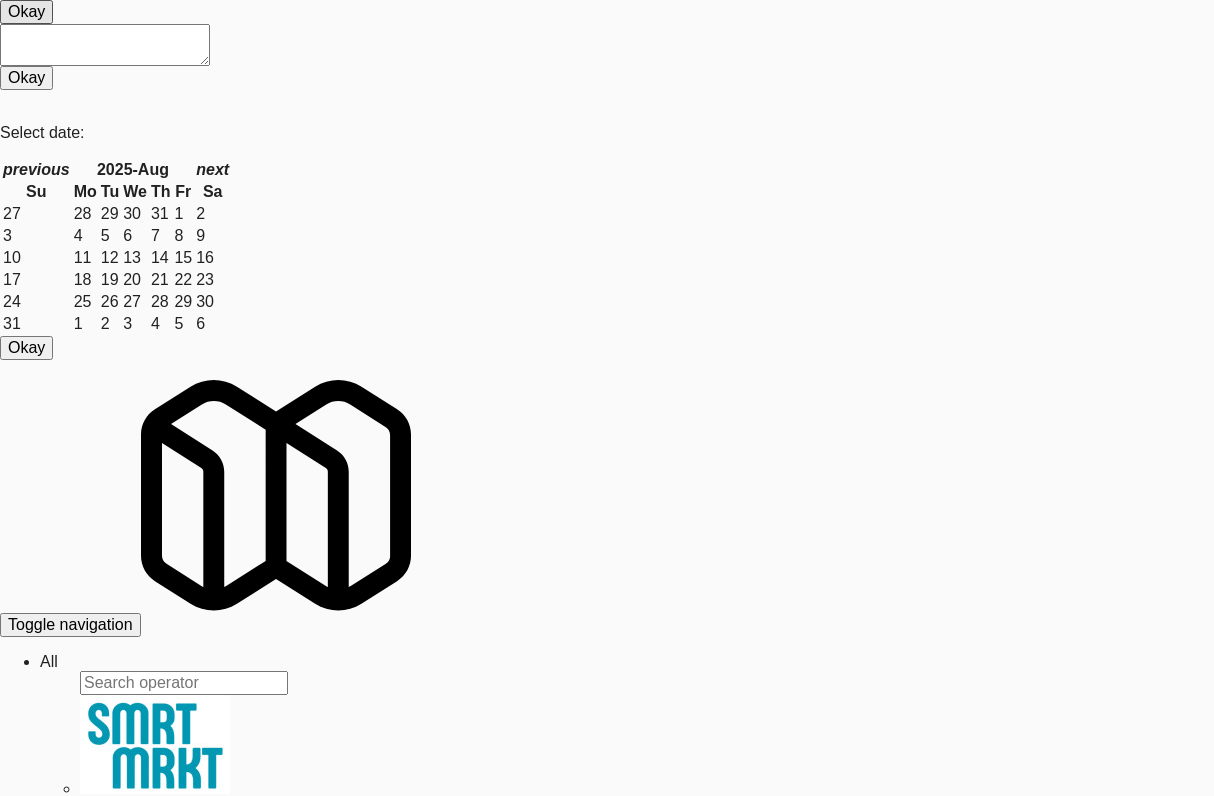 click at bounding box center (8, 38711) 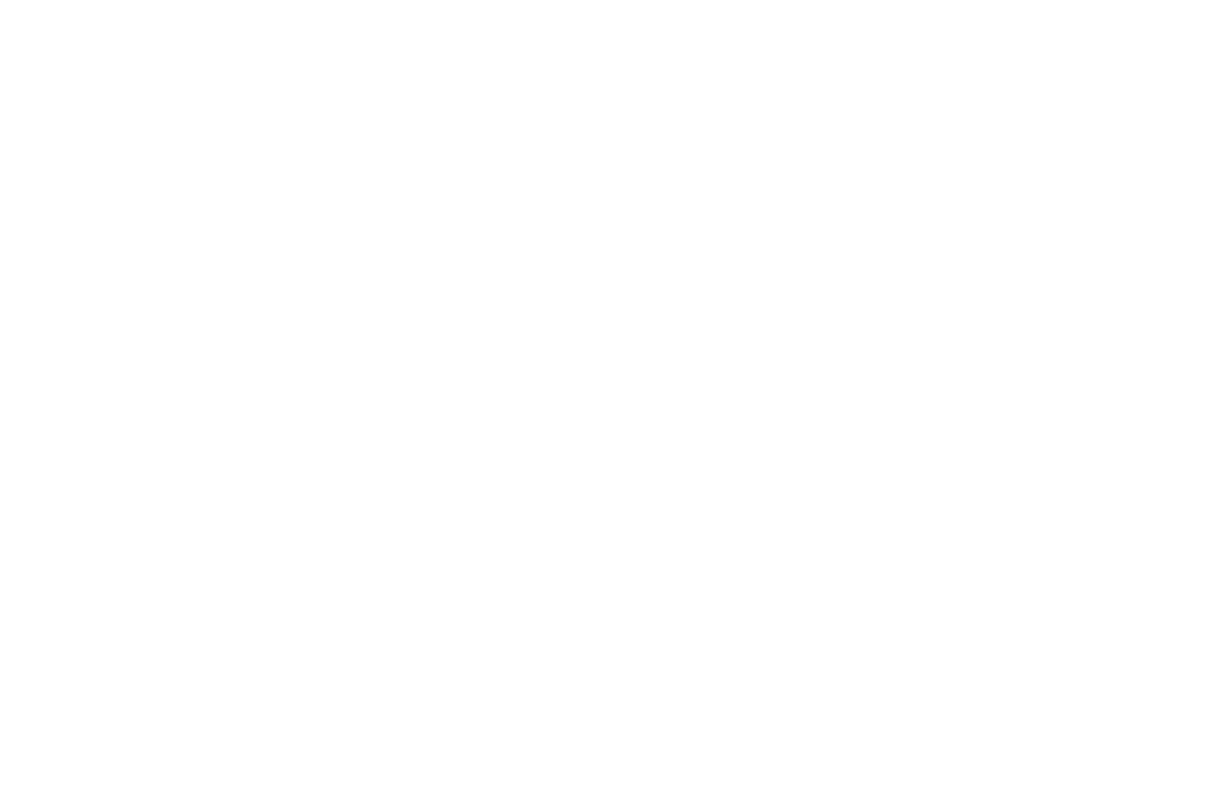 scroll, scrollTop: 0, scrollLeft: 0, axis: both 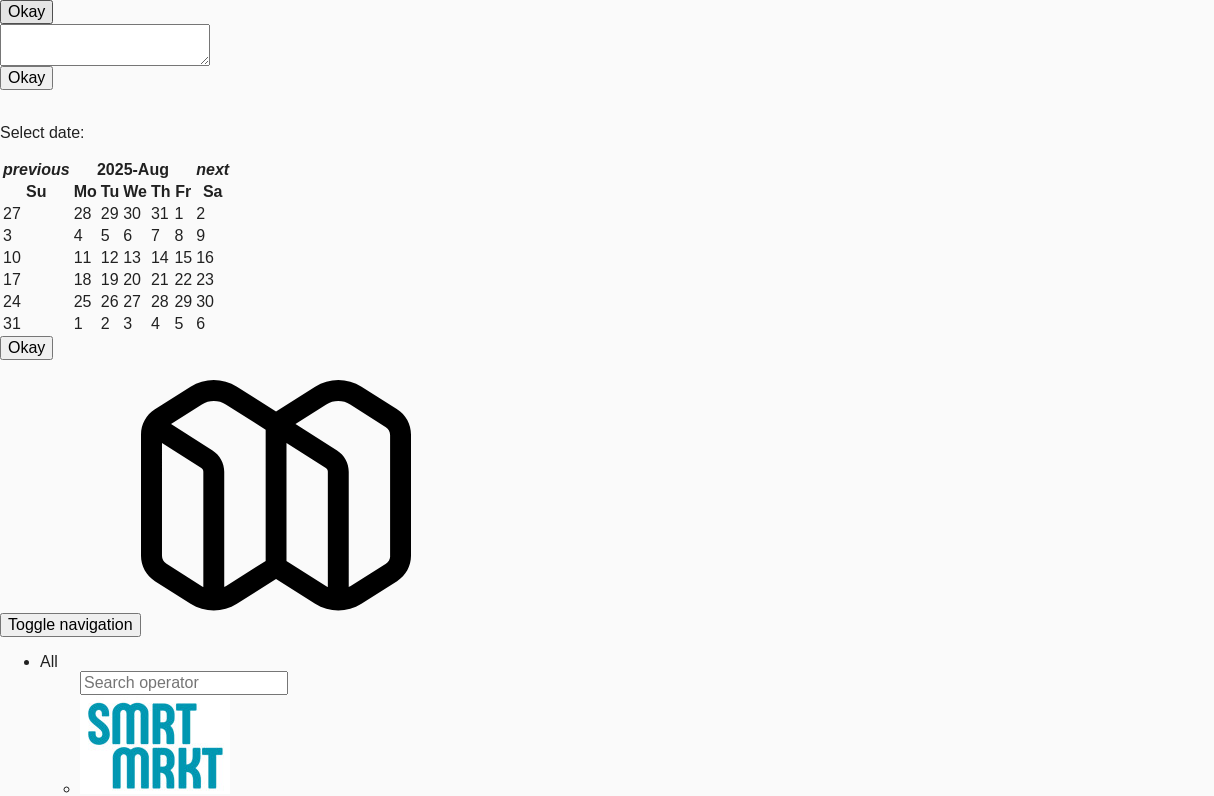 click on "Product Database" at bounding box center (104, 32705) 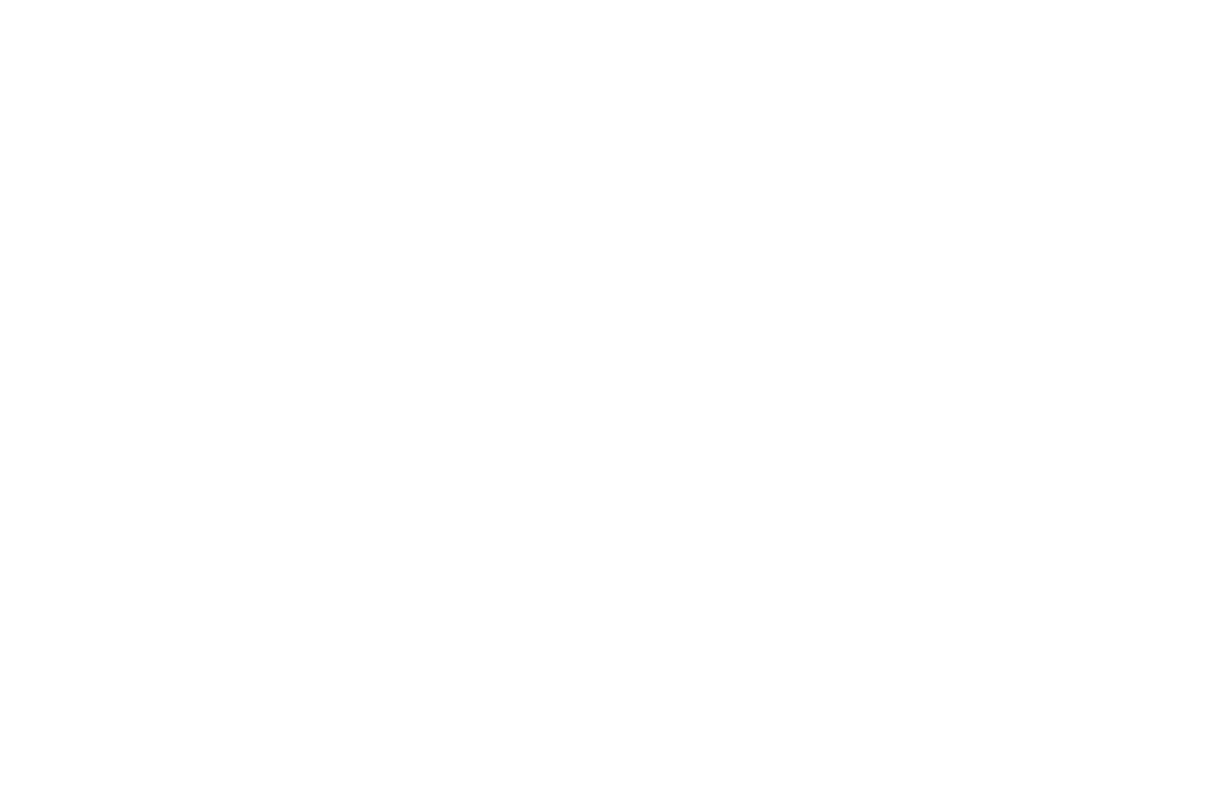 scroll, scrollTop: 0, scrollLeft: 0, axis: both 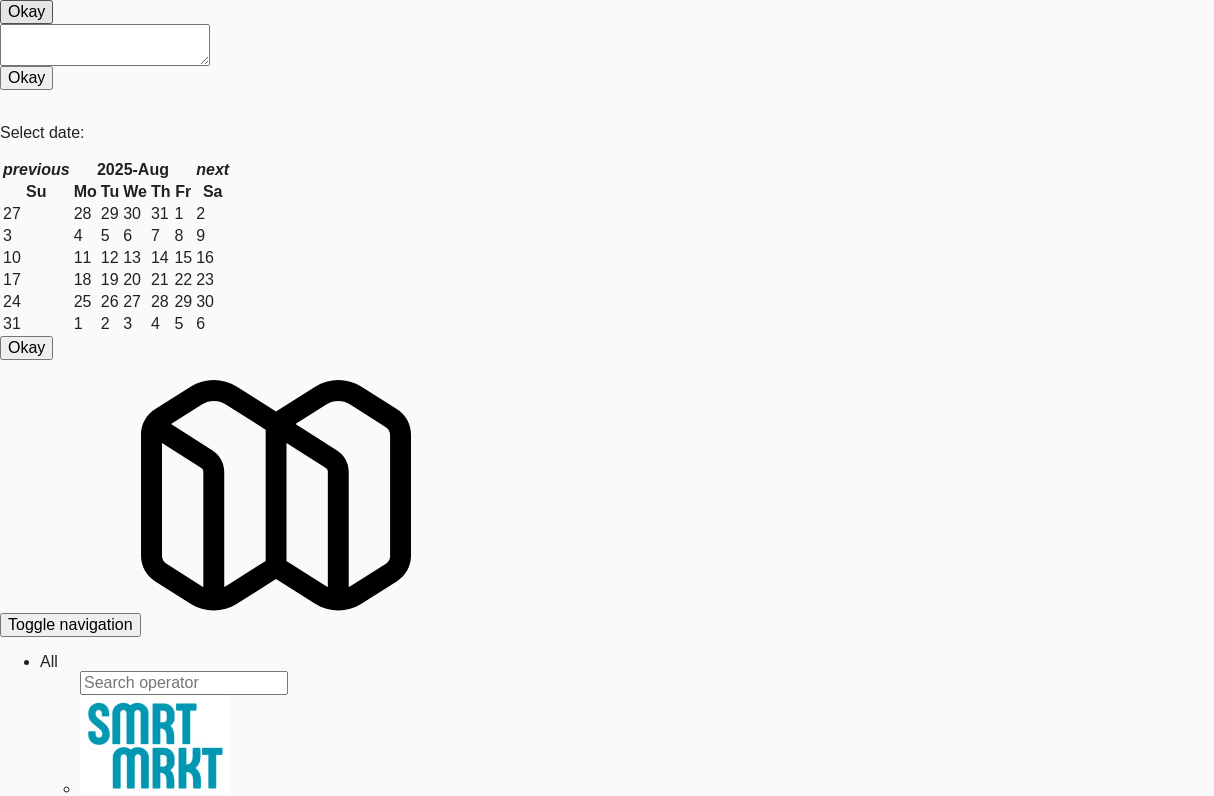 click at bounding box center (8, 38711) 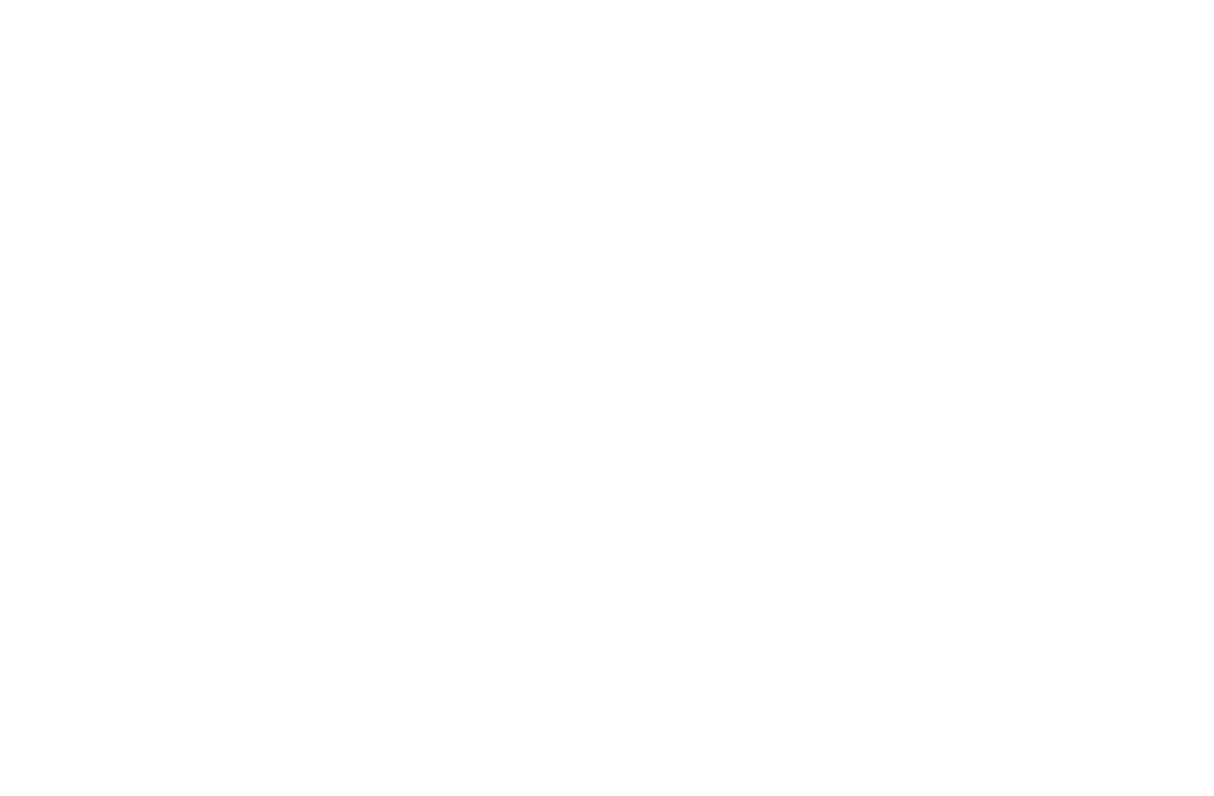 scroll, scrollTop: 0, scrollLeft: 0, axis: both 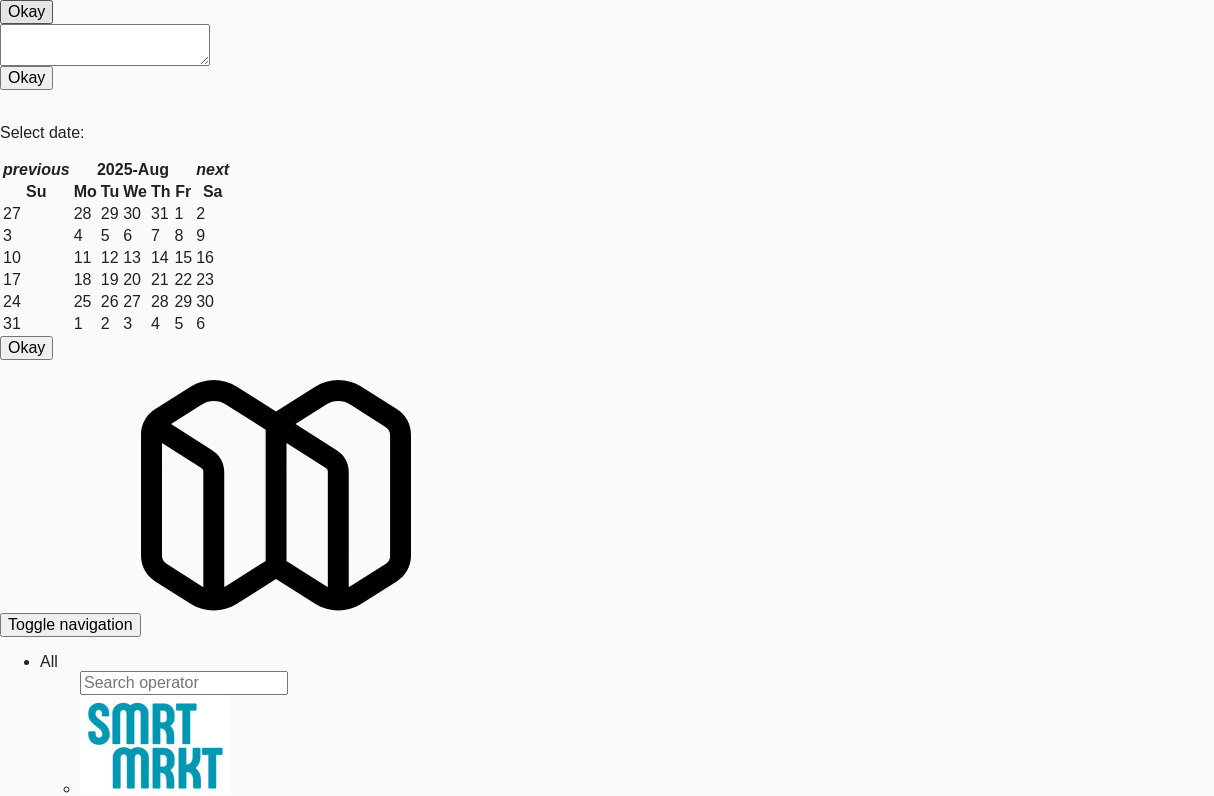 click on "INVENTORY PLANS 694 Week of August 3rd, 2025 planned Assemble: Friday Aug 01, 2025 Pick Pack: OOTB Warehouse: OOTB Deliver: Sunday Aug 03, 2025 Delivery Type: First  Prev
1
Next  ×" at bounding box center (607, 33935) 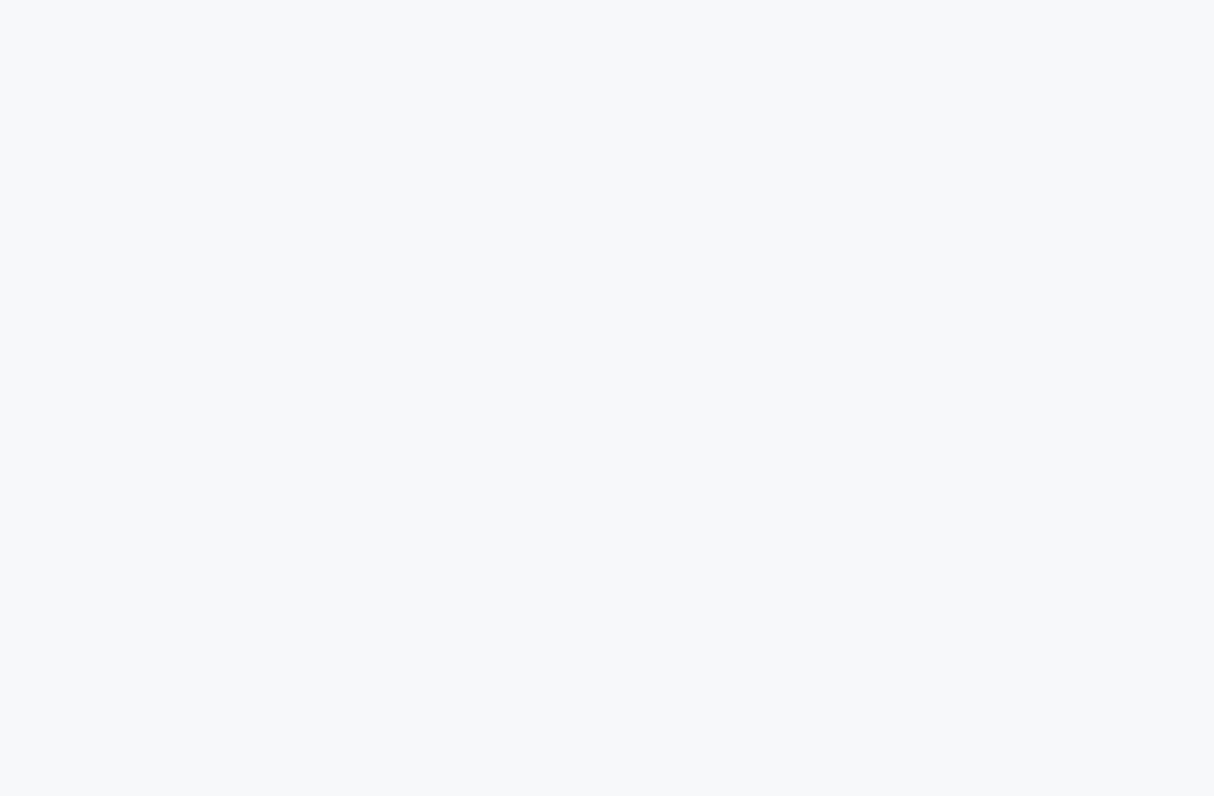 scroll, scrollTop: 0, scrollLeft: 0, axis: both 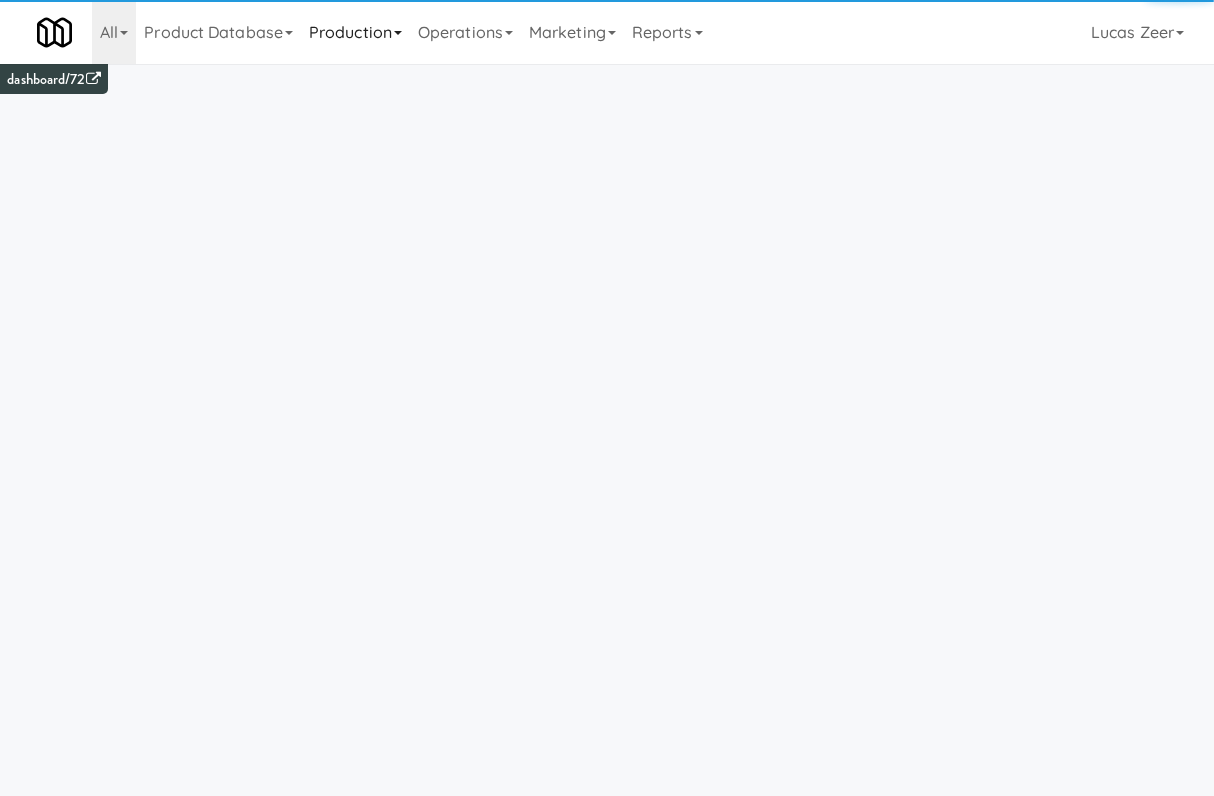 click on "Production" at bounding box center [355, 32] 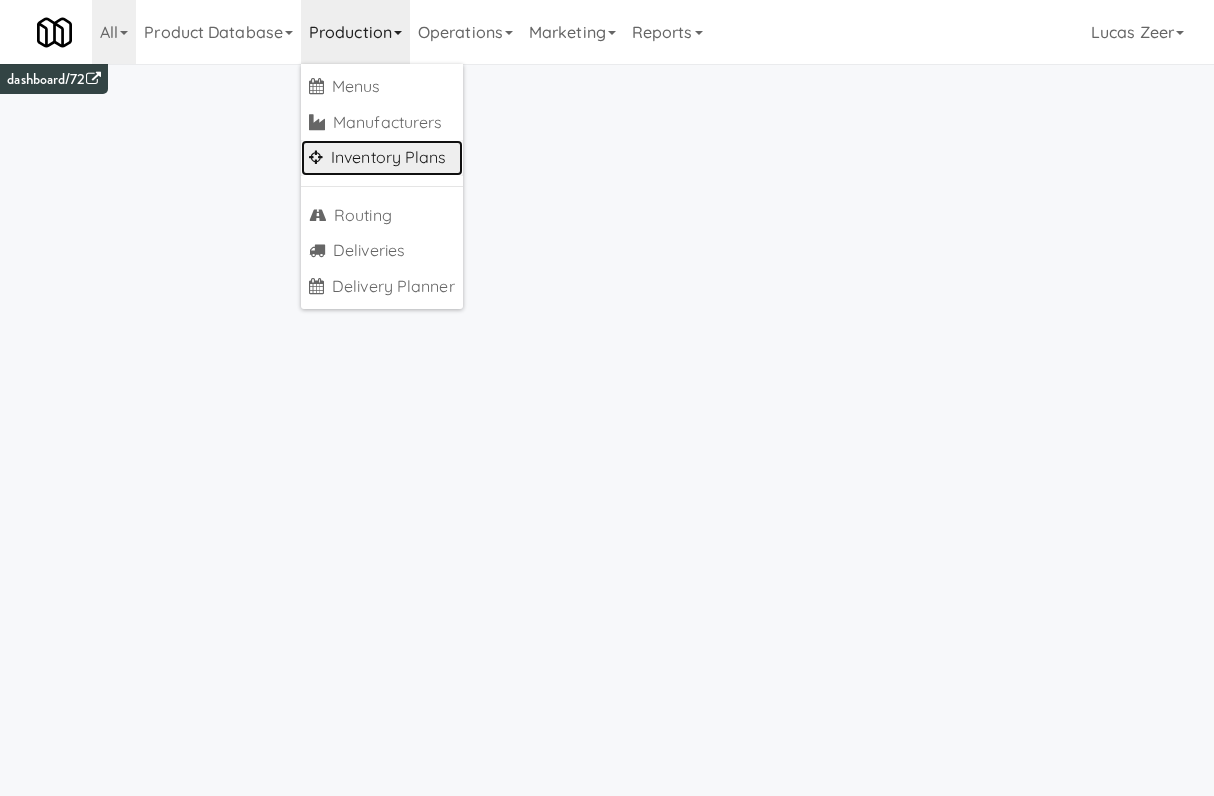 click on "Inventory Plans" at bounding box center (382, 158) 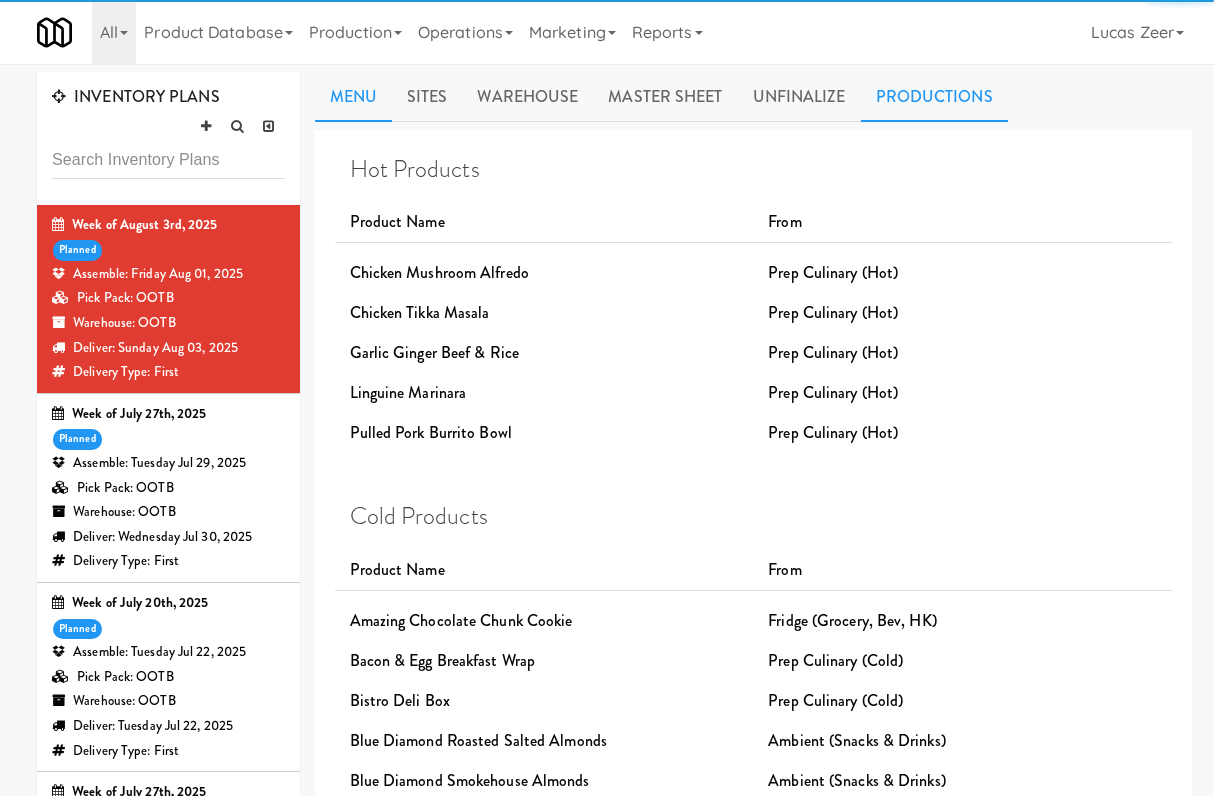 click on "Productions" at bounding box center (934, 97) 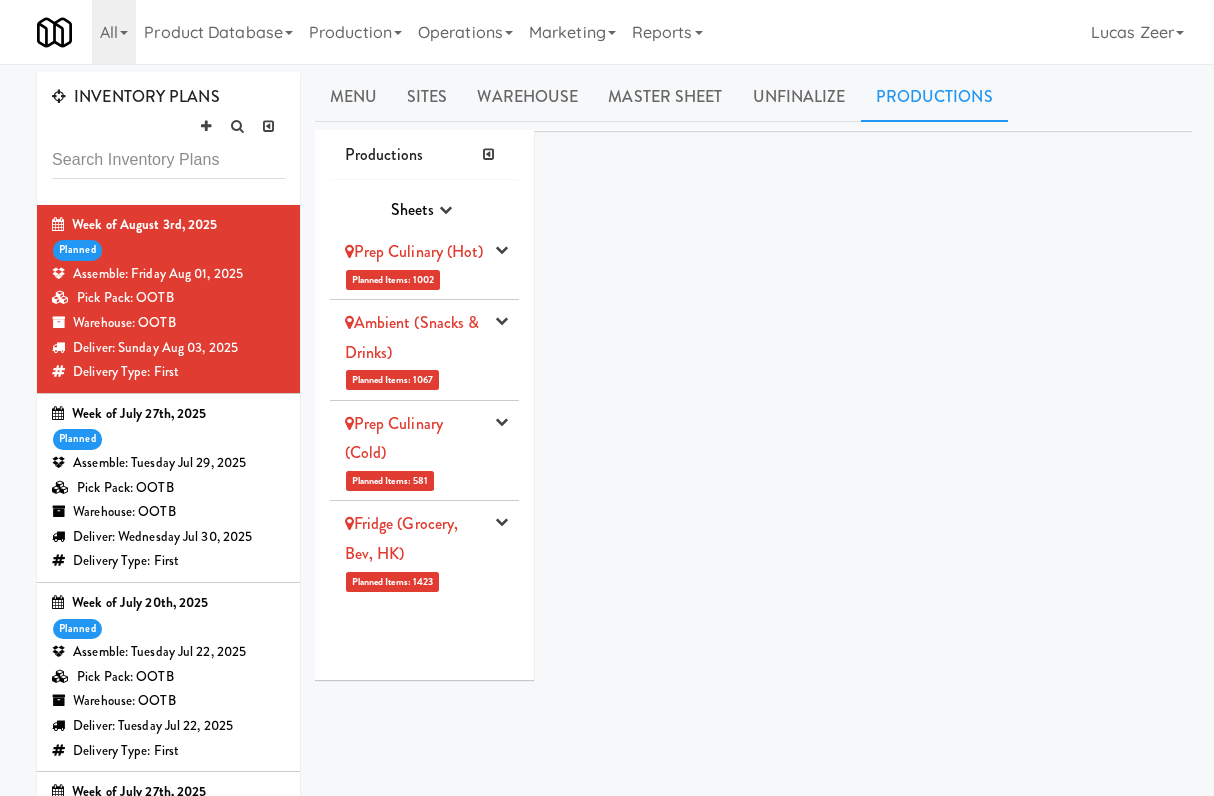 click on "Prep Culinary (Hot)" at bounding box center (416, 252) 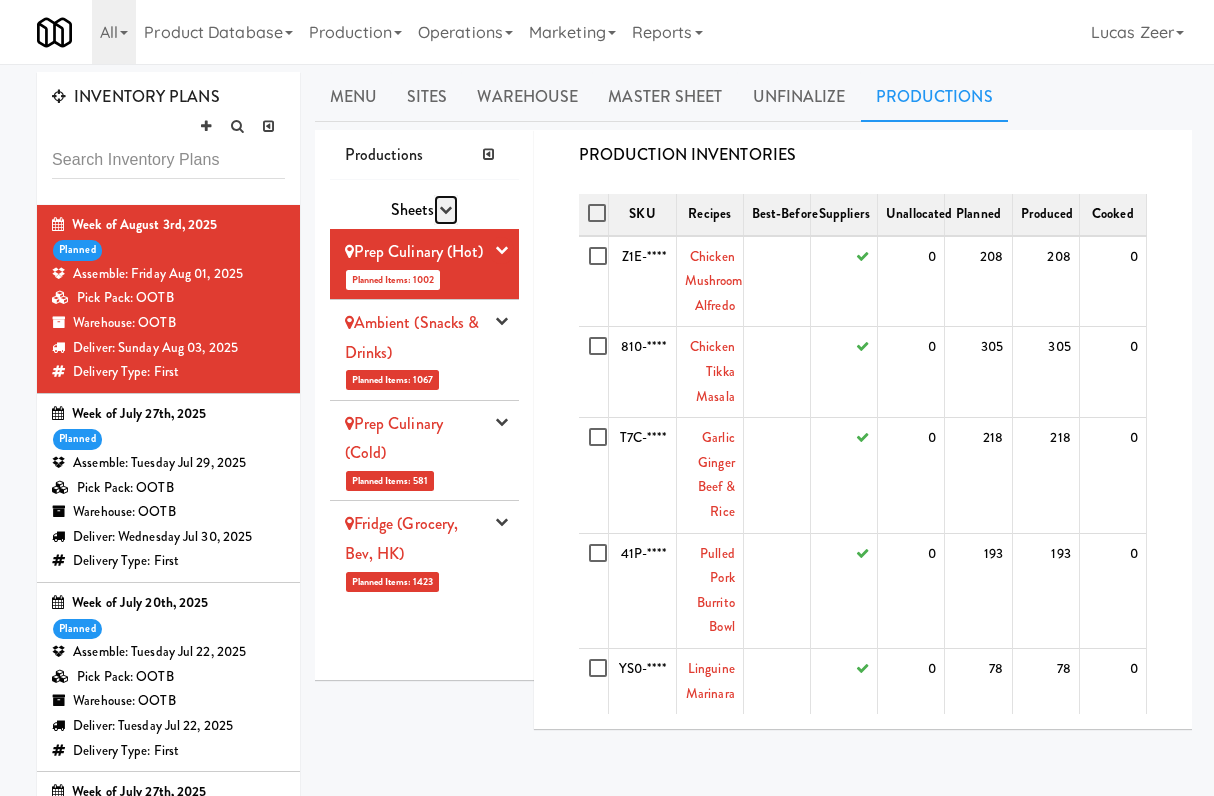 click at bounding box center [445, 209] 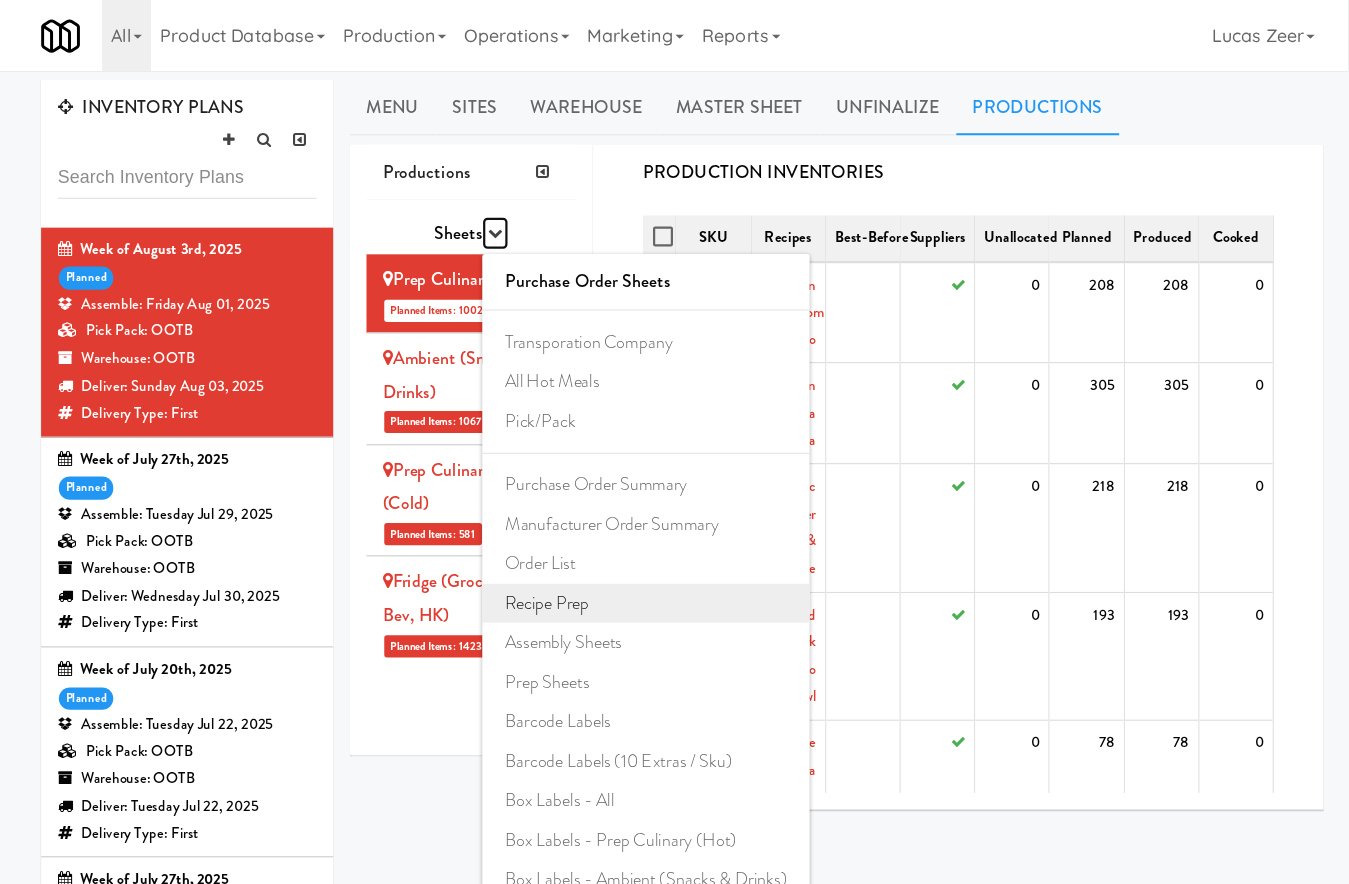 scroll, scrollTop: 184, scrollLeft: 0, axis: vertical 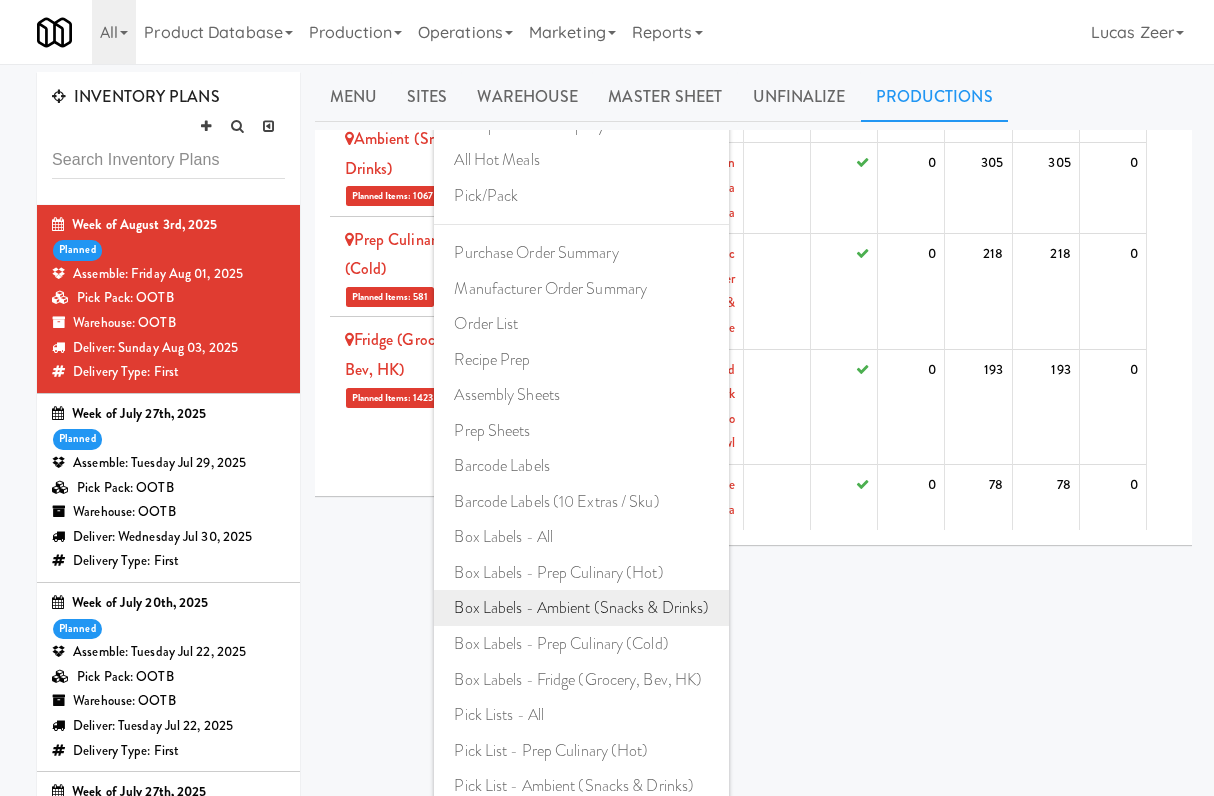type 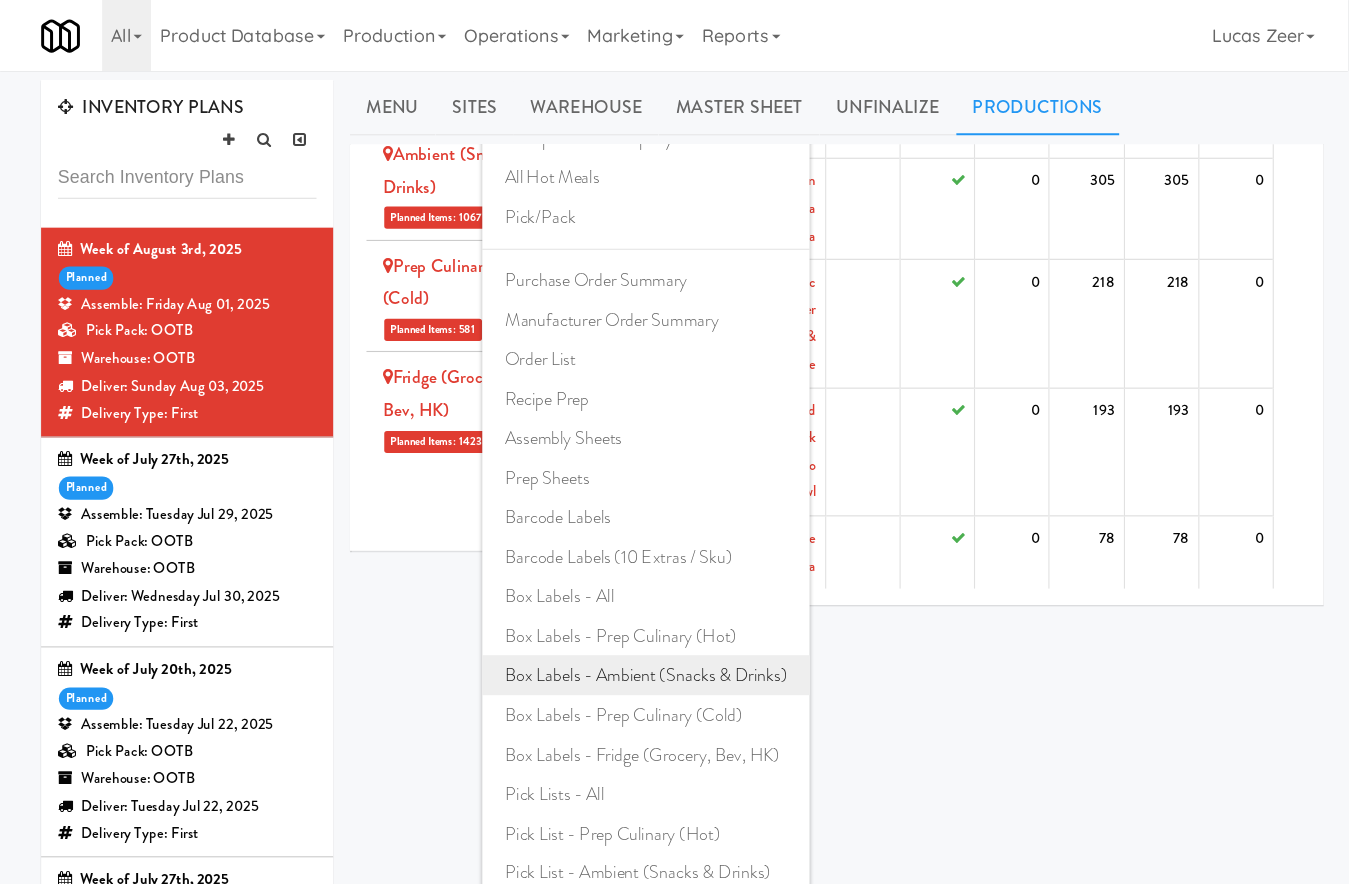 scroll, scrollTop: 183, scrollLeft: 0, axis: vertical 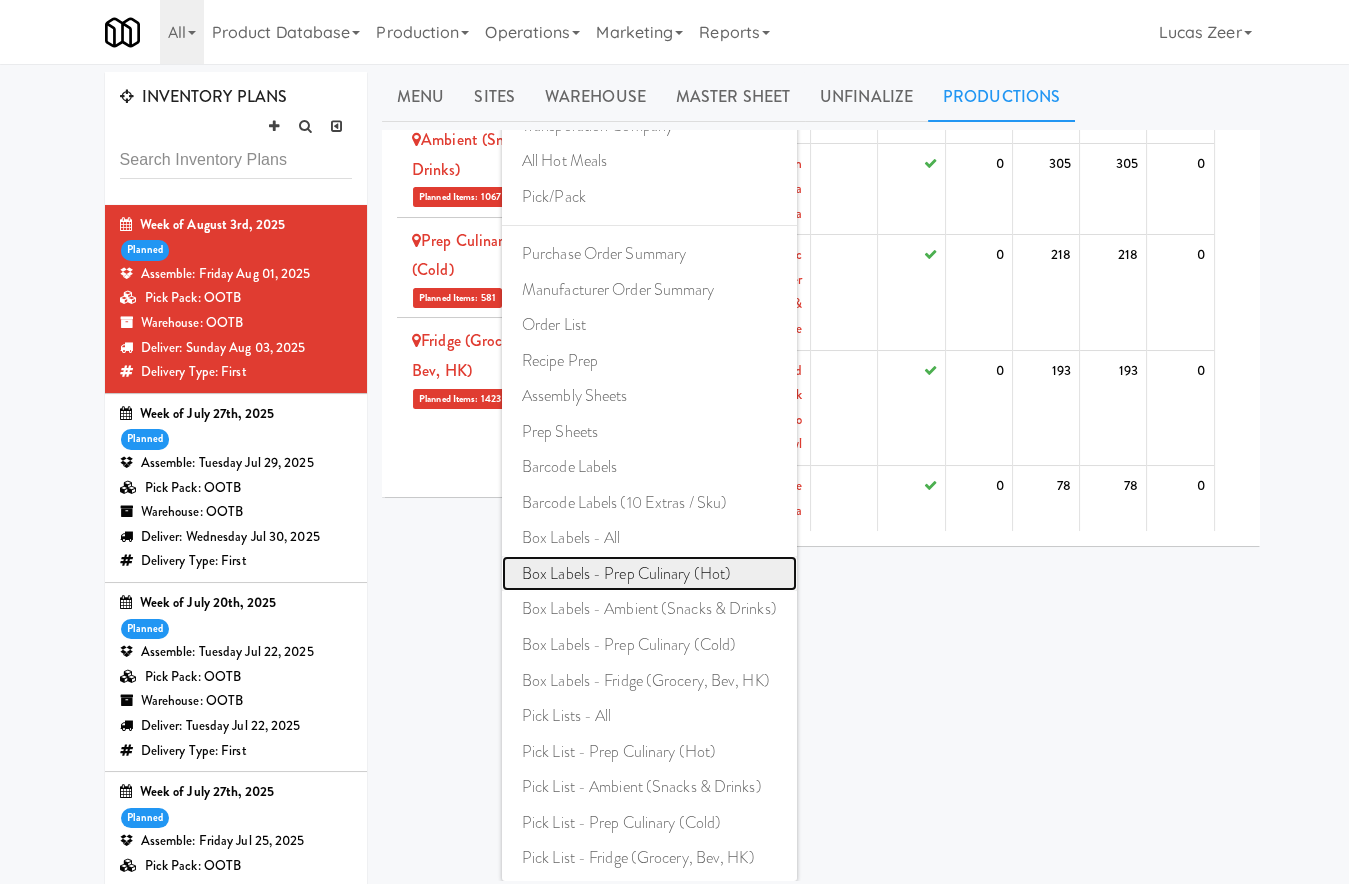 click on "Box Labels - Prep Culinary (Hot)" at bounding box center (649, 574) 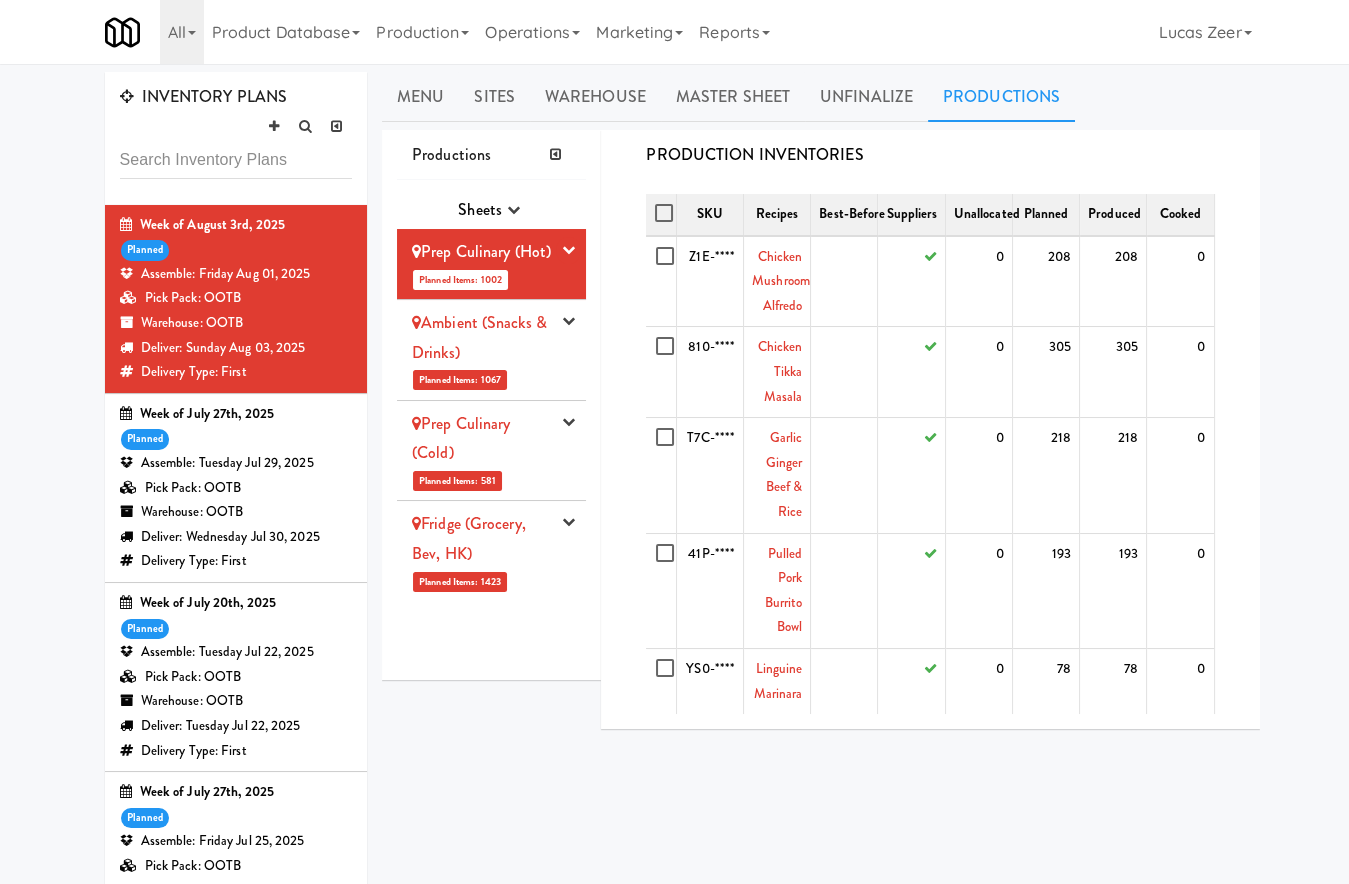 scroll, scrollTop: 0, scrollLeft: 0, axis: both 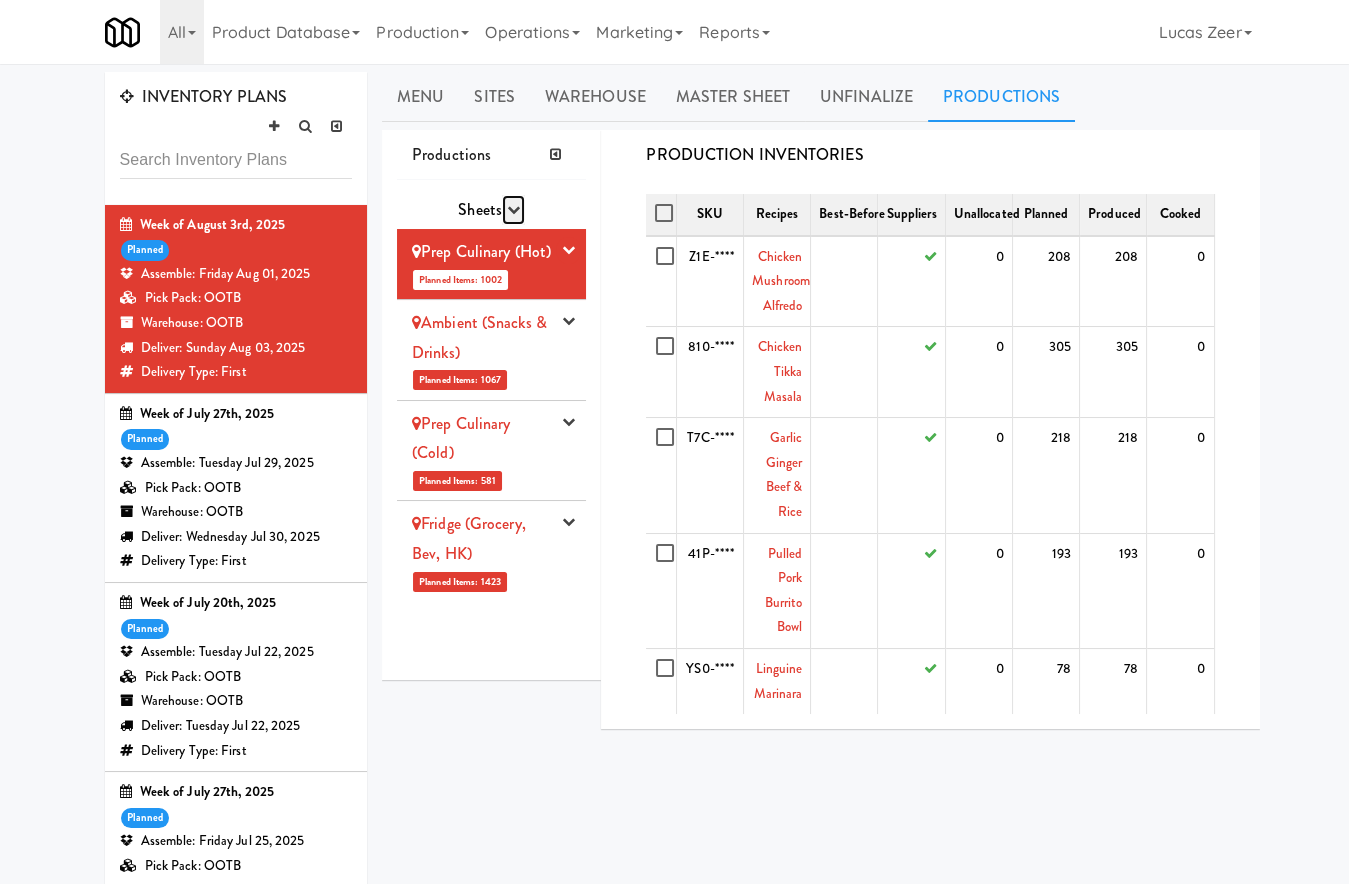 click at bounding box center [513, 209] 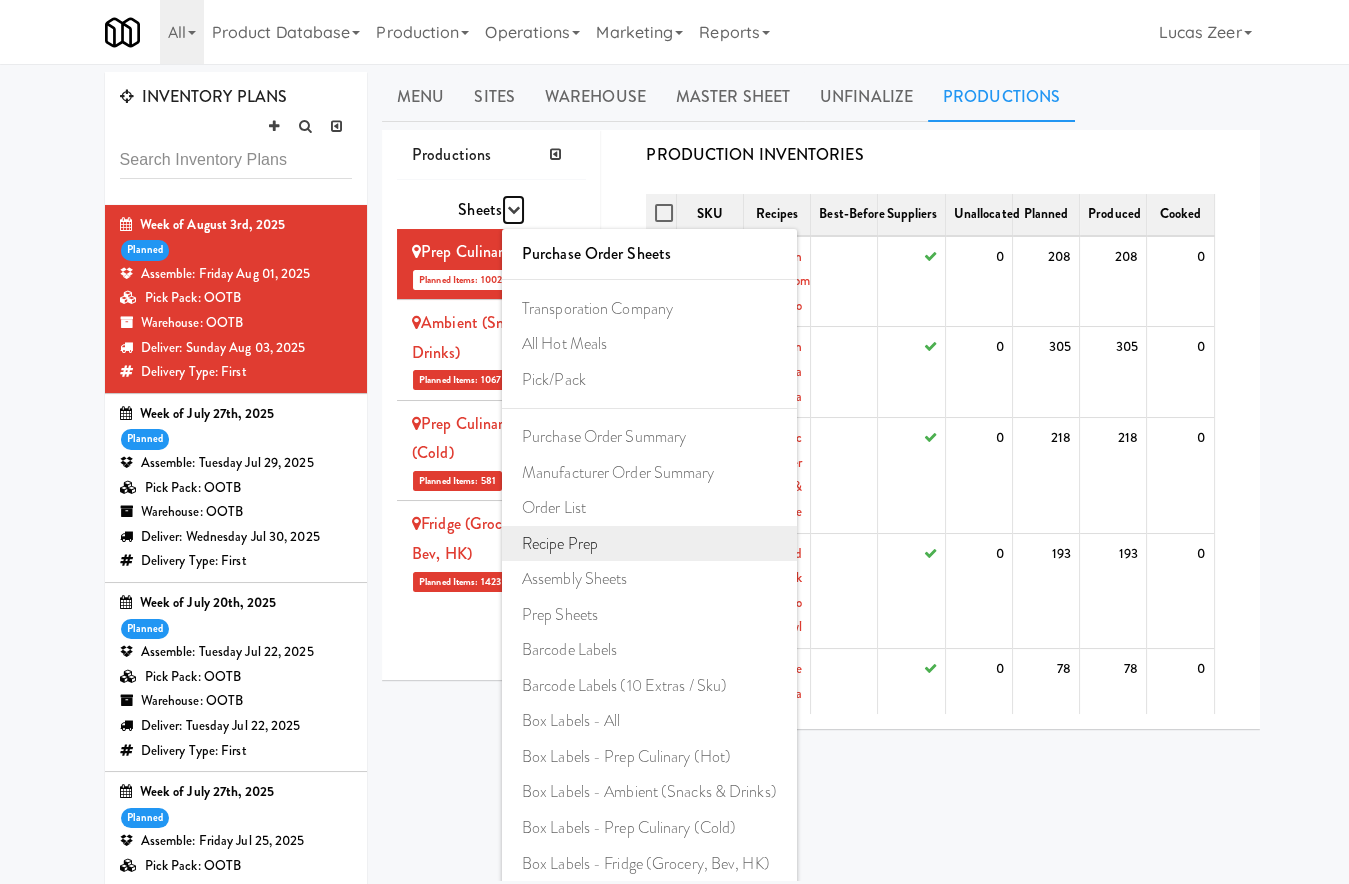 scroll, scrollTop: 183, scrollLeft: 0, axis: vertical 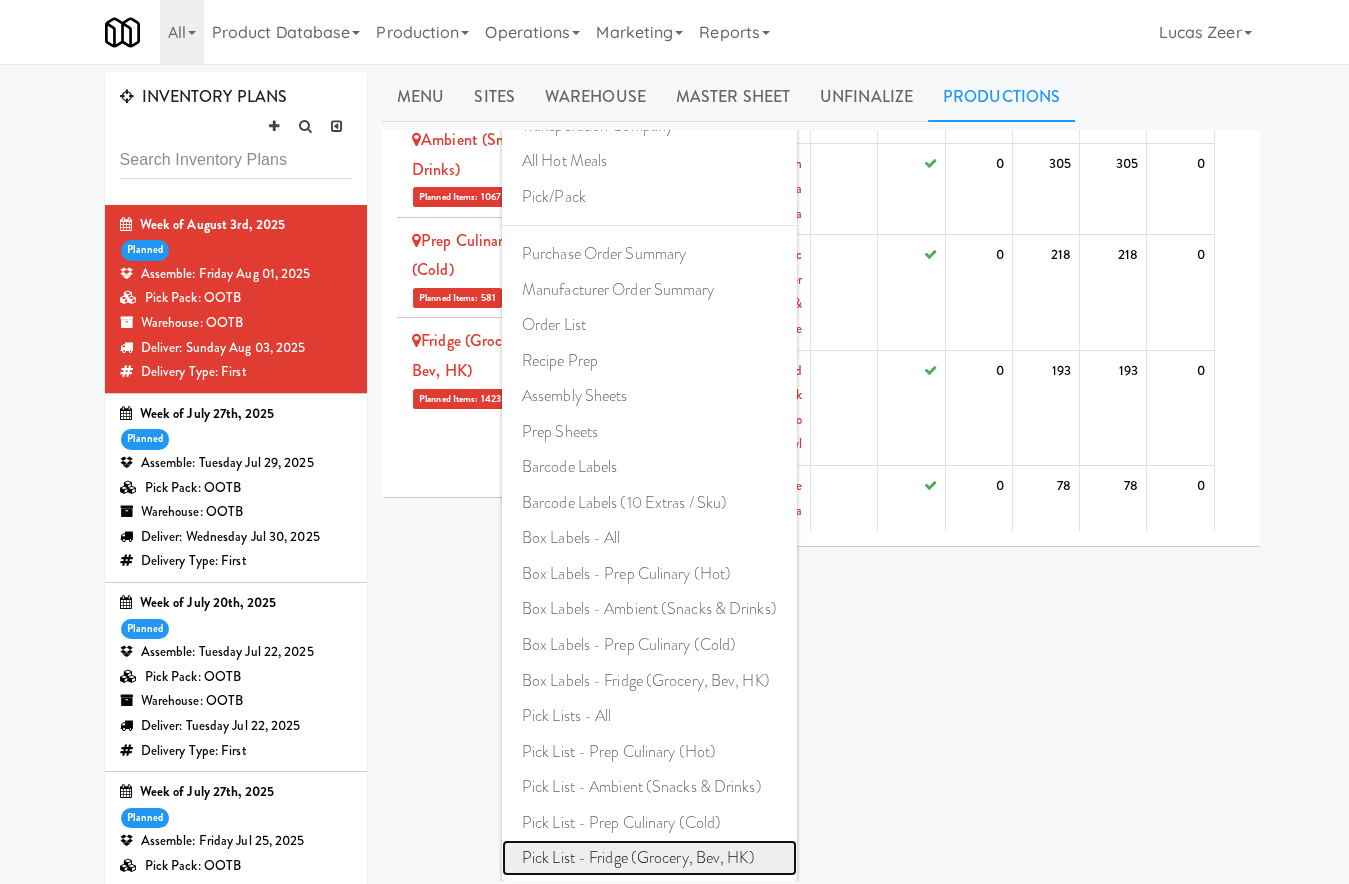 click on "Pick List - Fridge (Grocery, Bev, HK)" at bounding box center (649, 858) 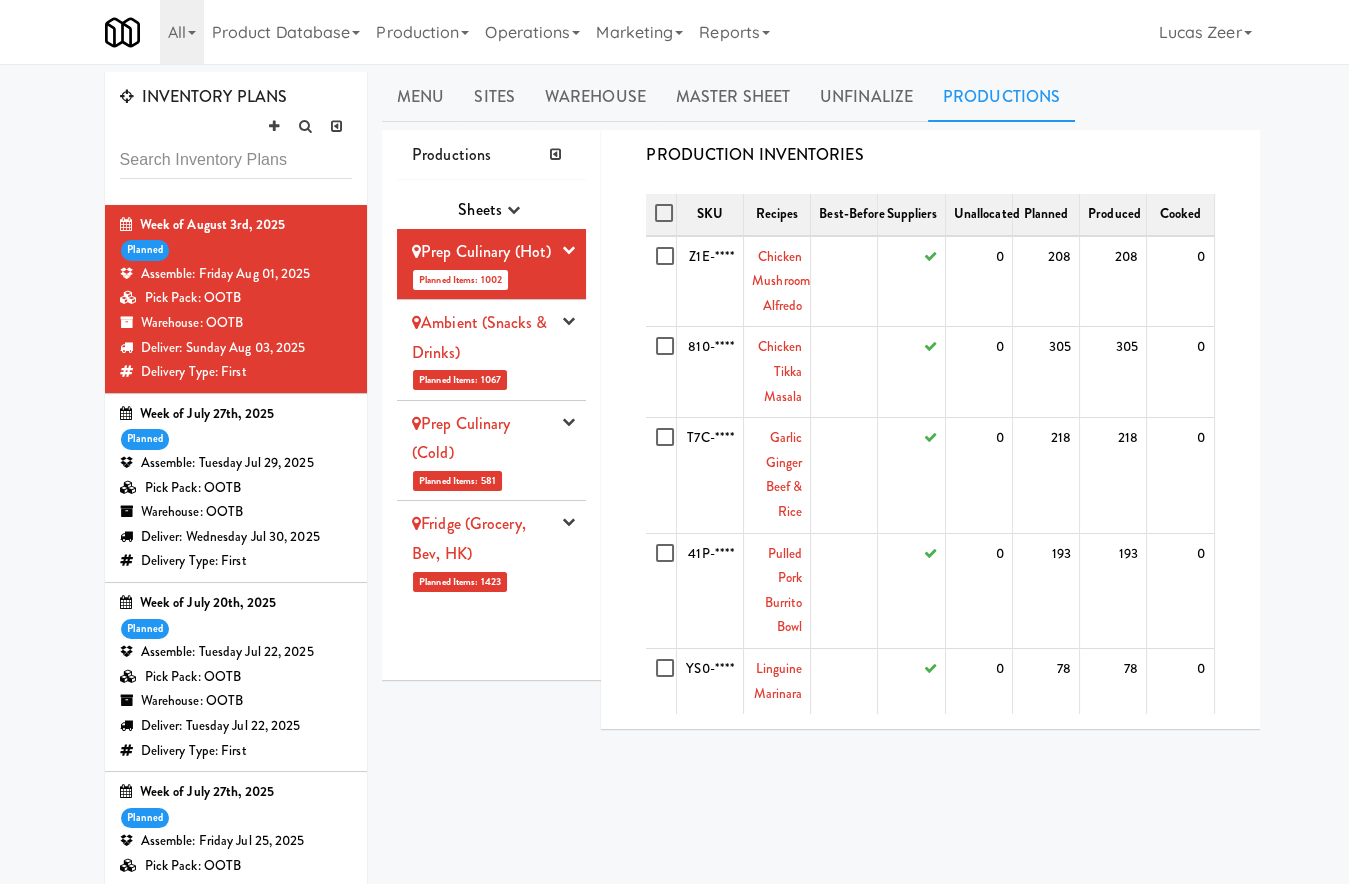 scroll, scrollTop: 0, scrollLeft: 0, axis: both 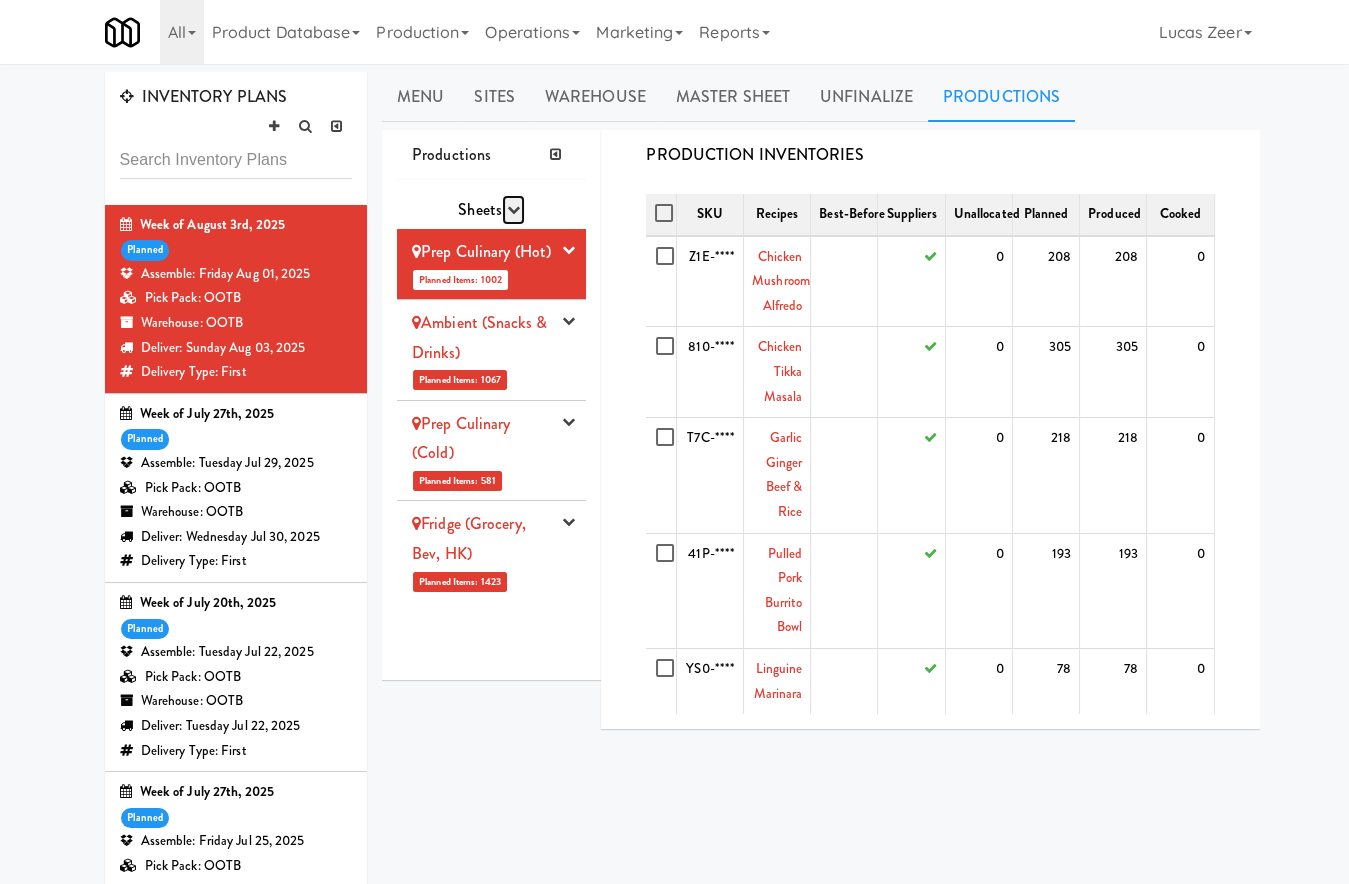click at bounding box center (513, 209) 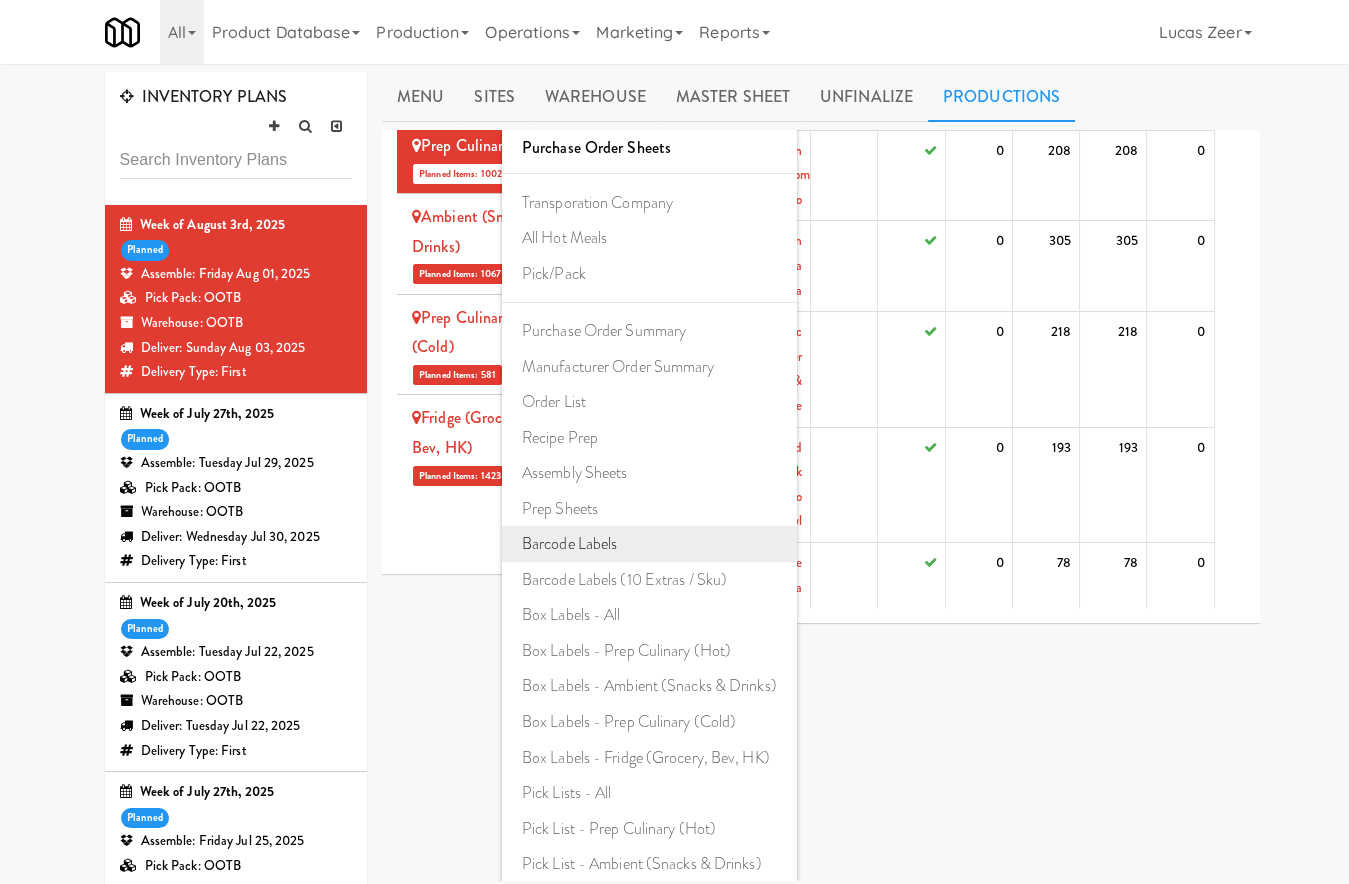 scroll, scrollTop: 183, scrollLeft: 0, axis: vertical 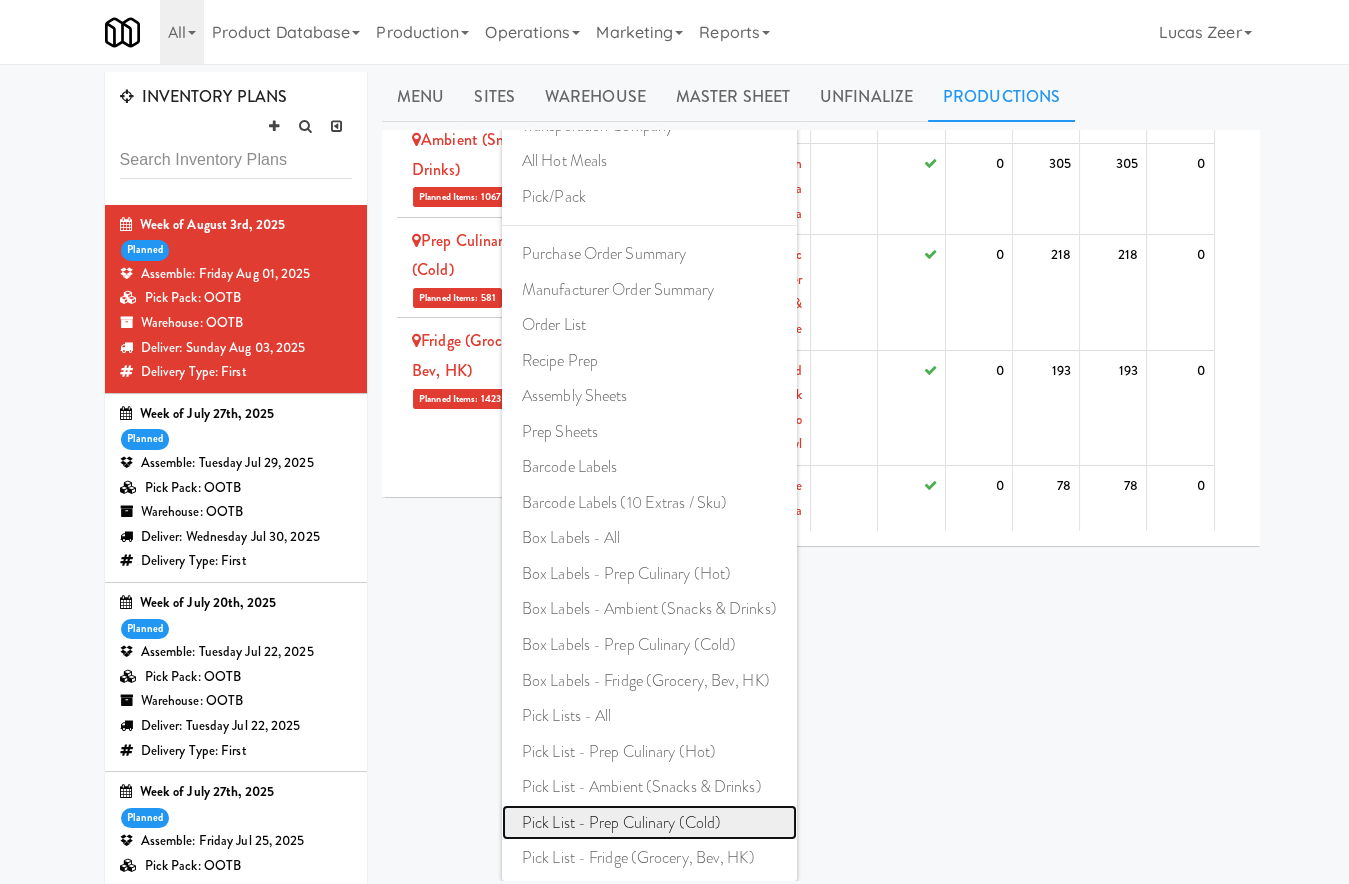 click on "Pick List - Prep Culinary (Cold)" at bounding box center (649, 823) 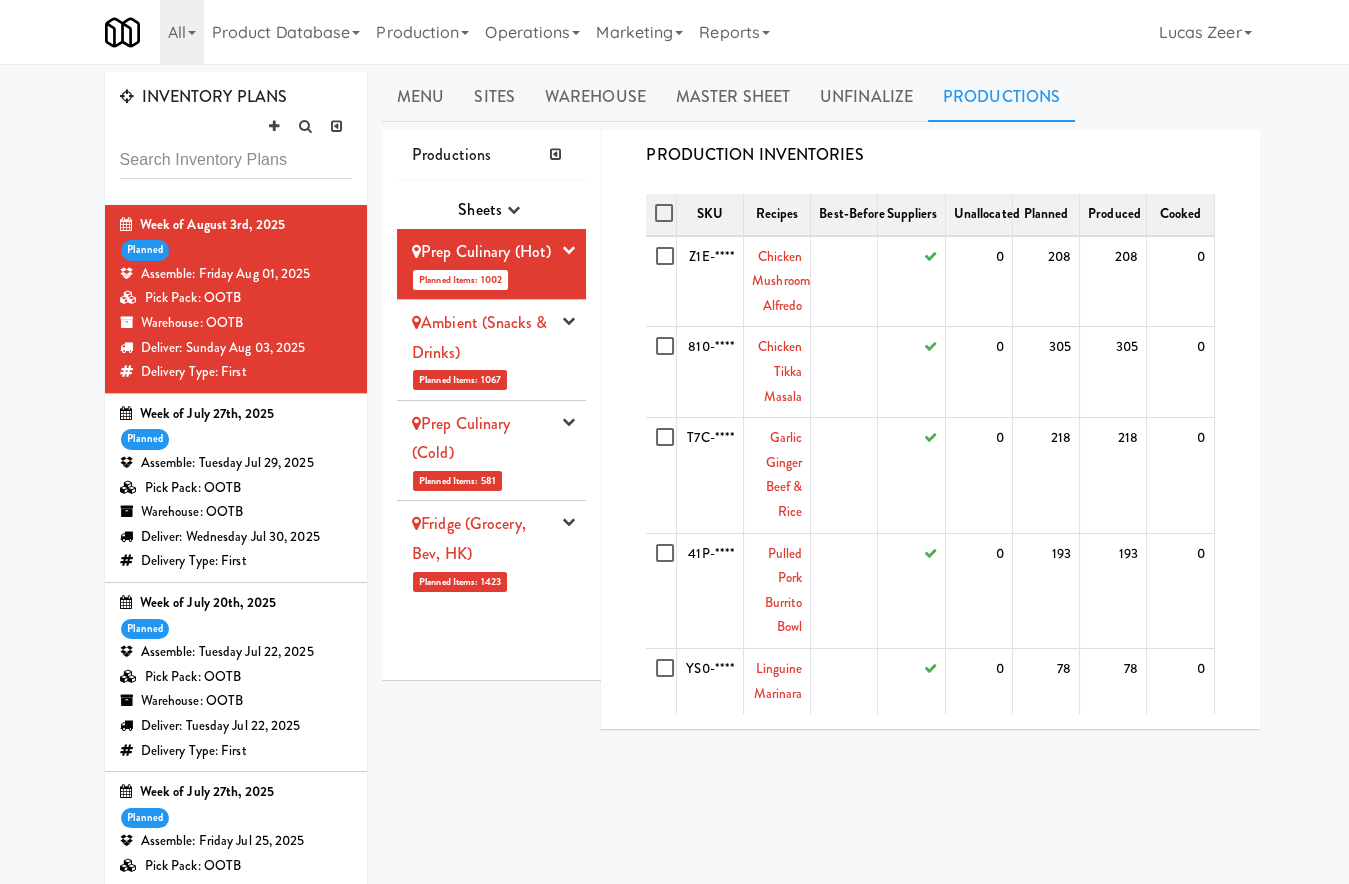 scroll, scrollTop: 0, scrollLeft: 0, axis: both 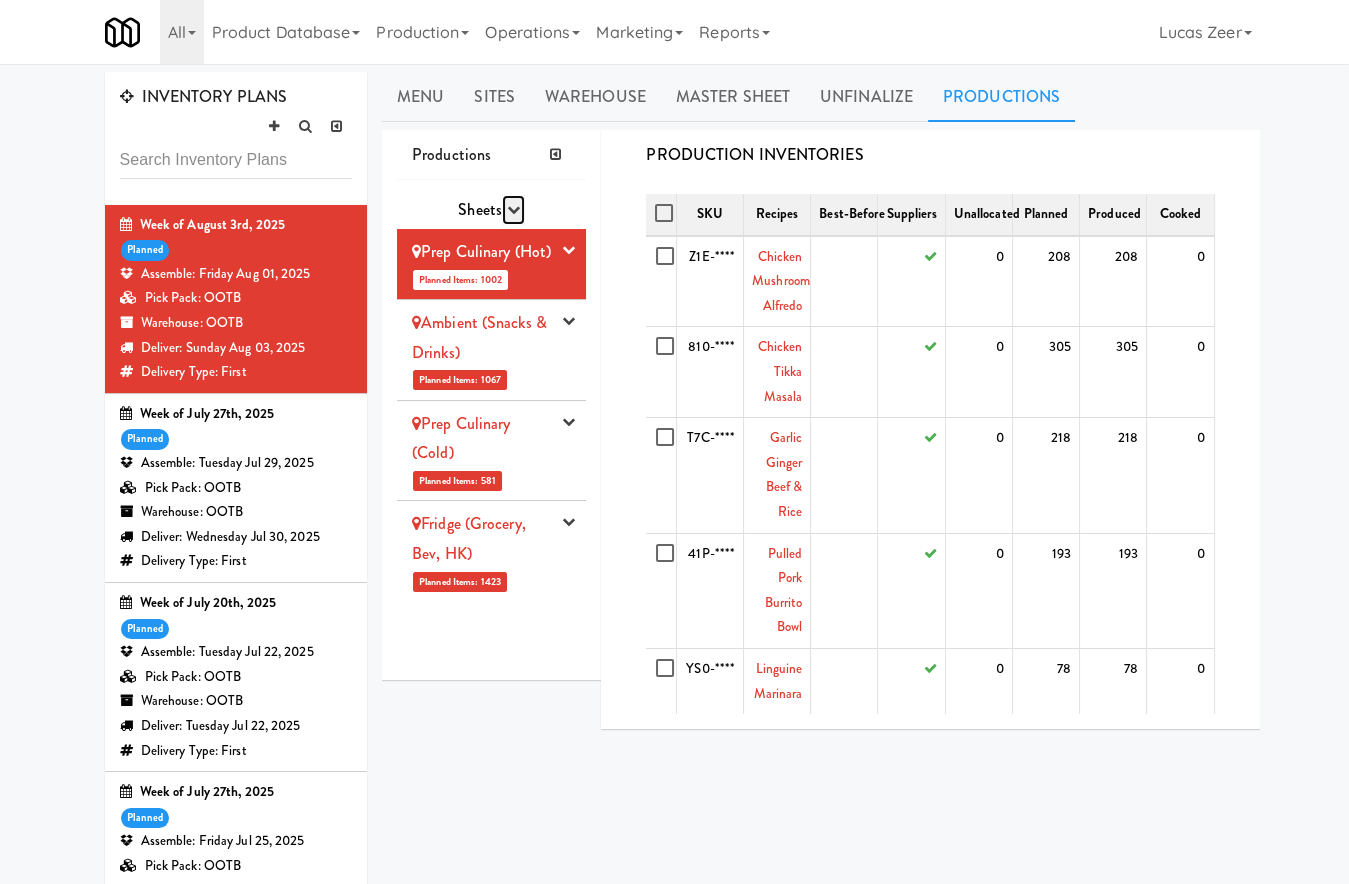 click at bounding box center (513, 209) 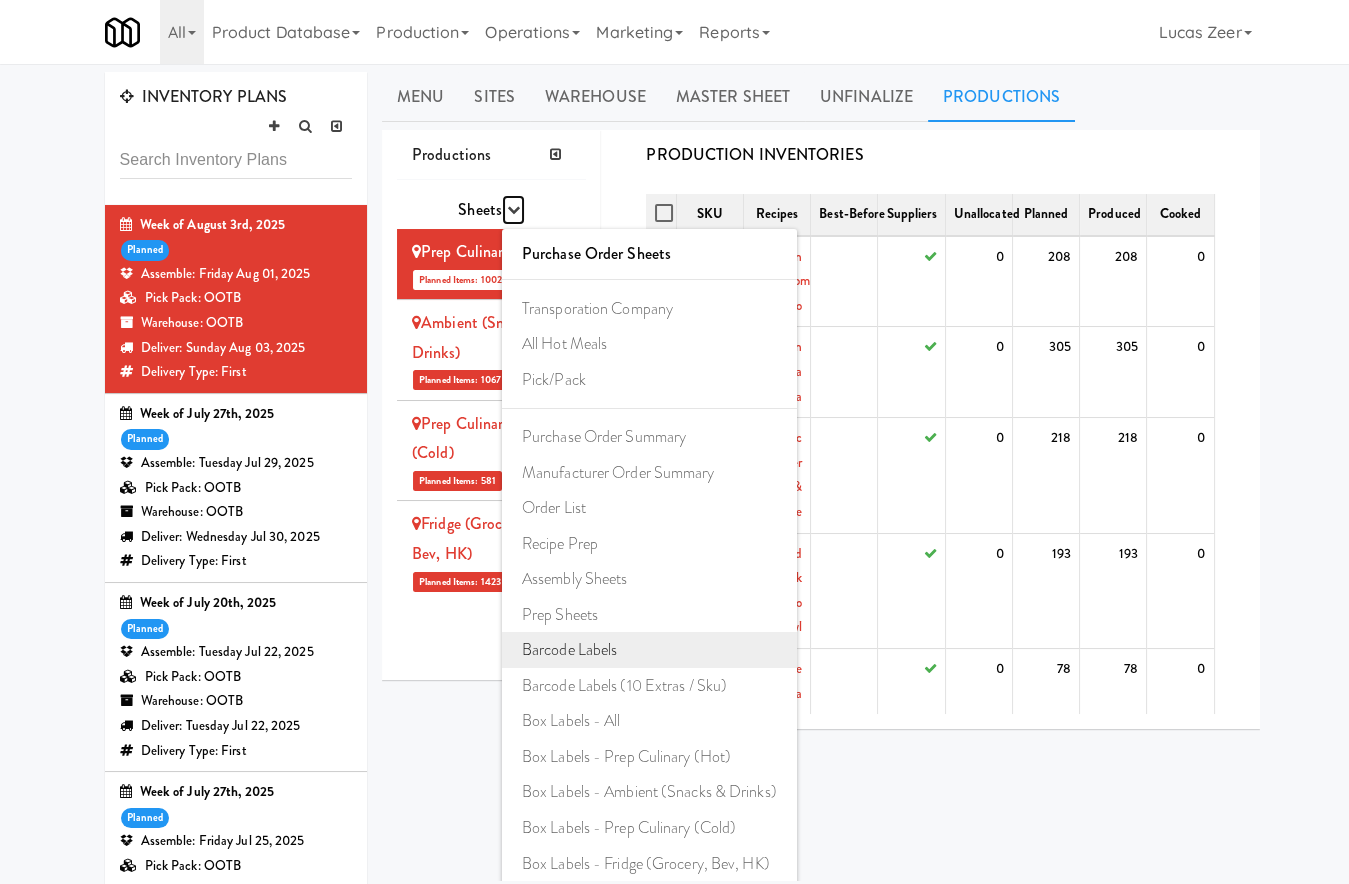scroll, scrollTop: 183, scrollLeft: 0, axis: vertical 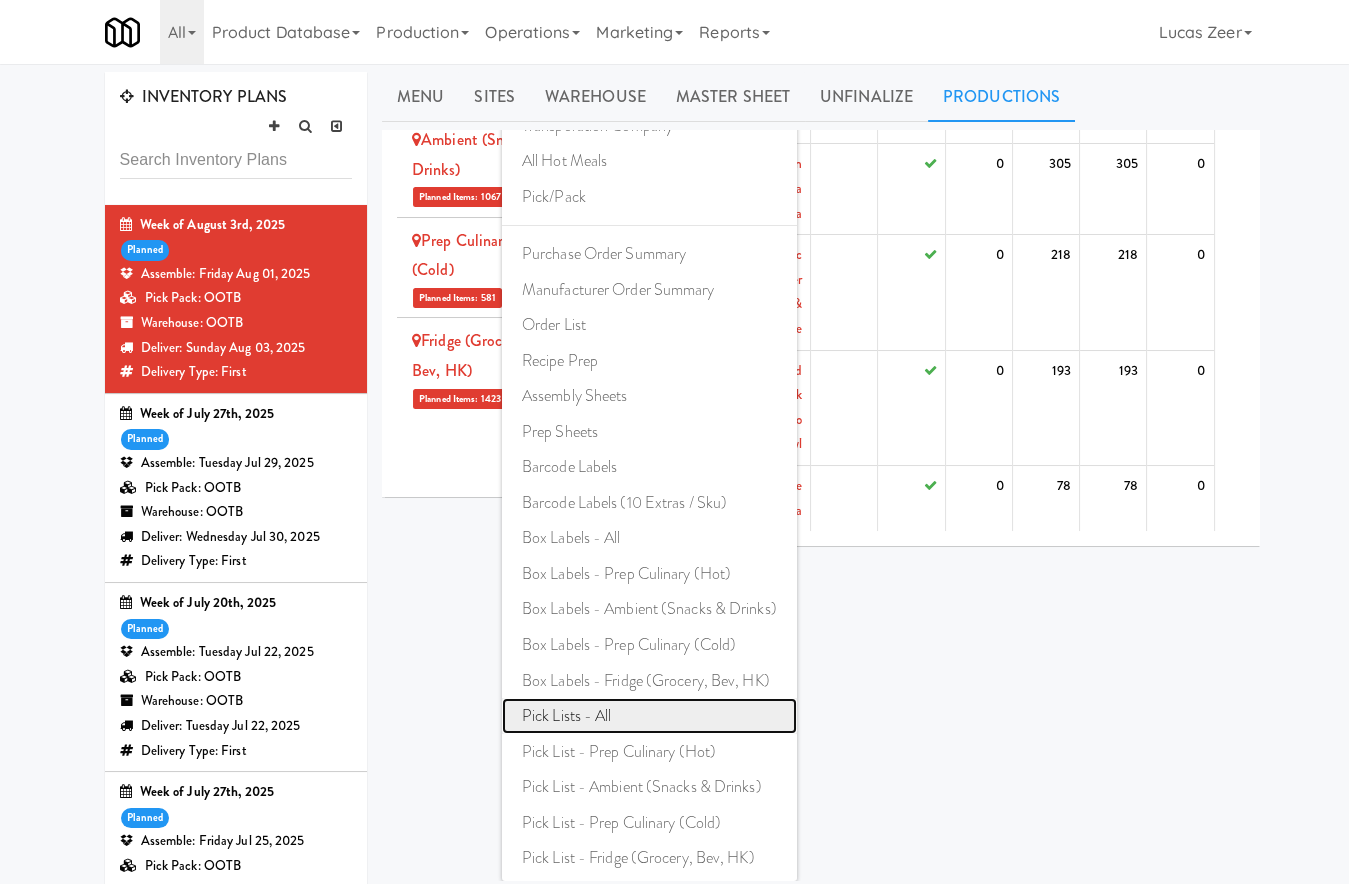 click on "Pick Lists - All" at bounding box center [649, 716] 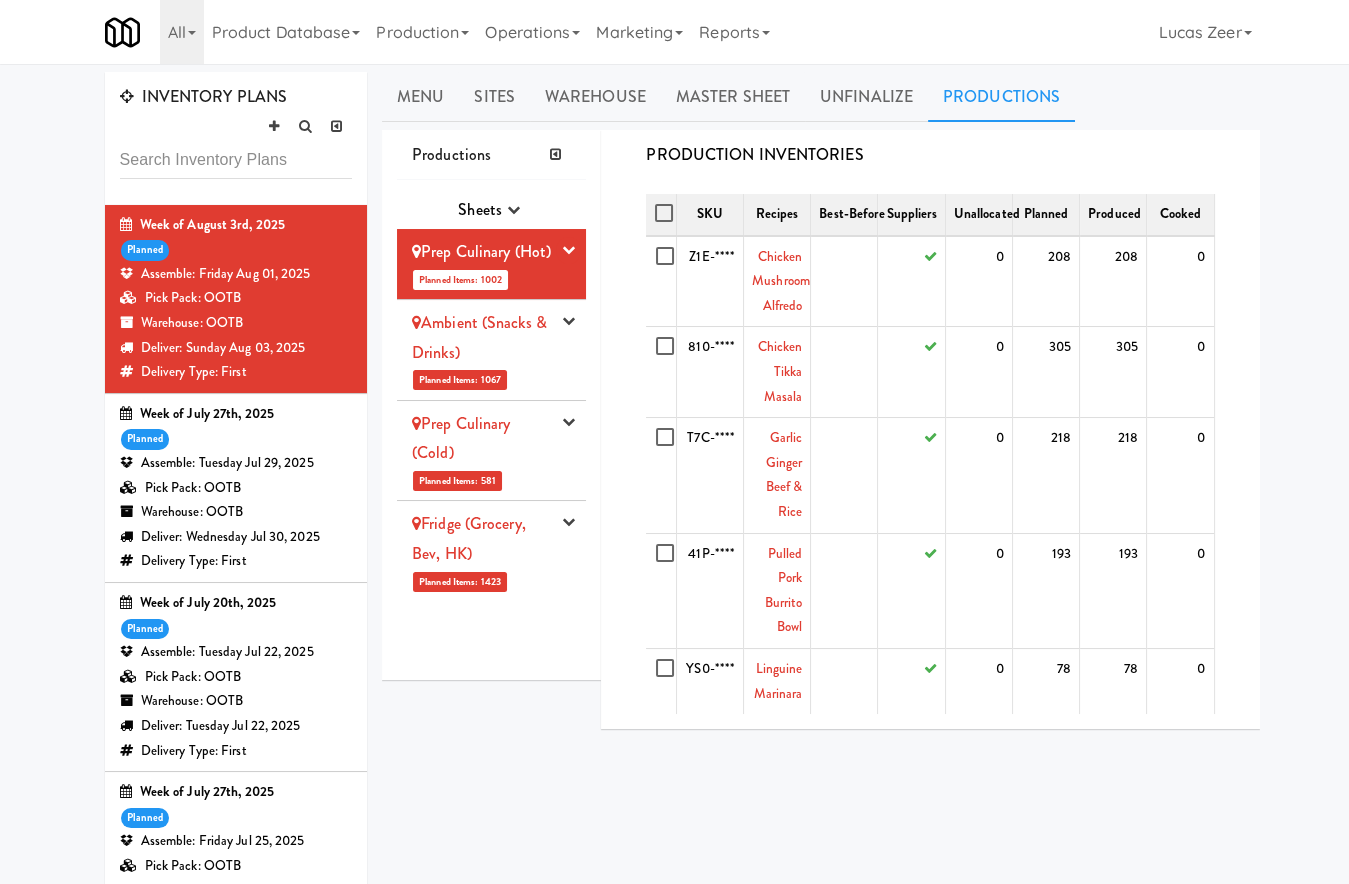 scroll, scrollTop: 0, scrollLeft: 0, axis: both 